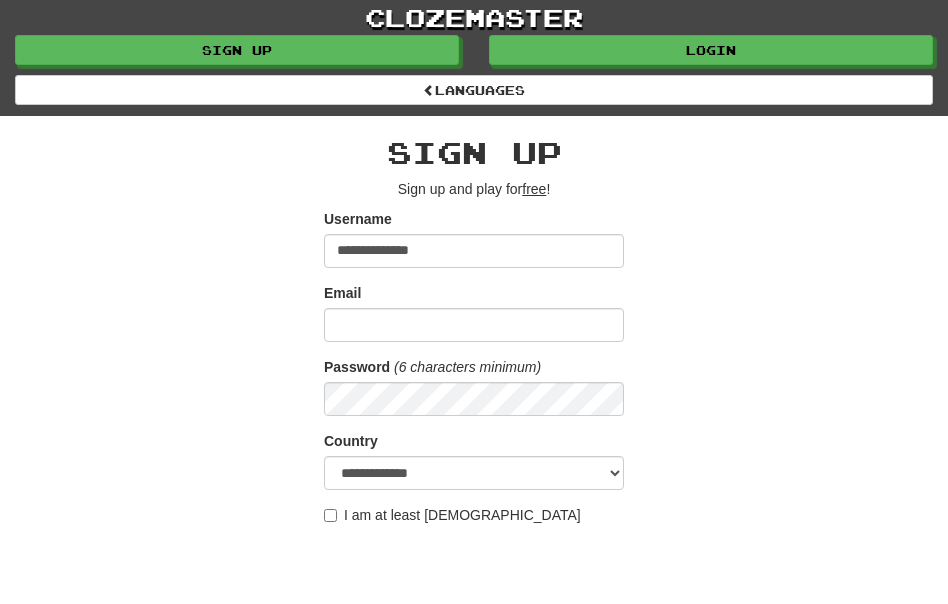 scroll, scrollTop: 0, scrollLeft: 0, axis: both 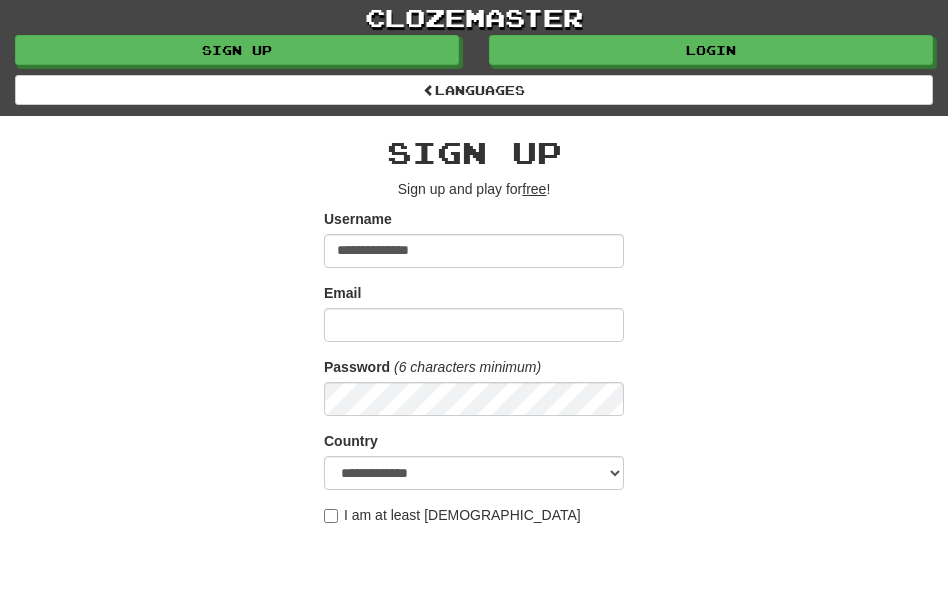type on "**********" 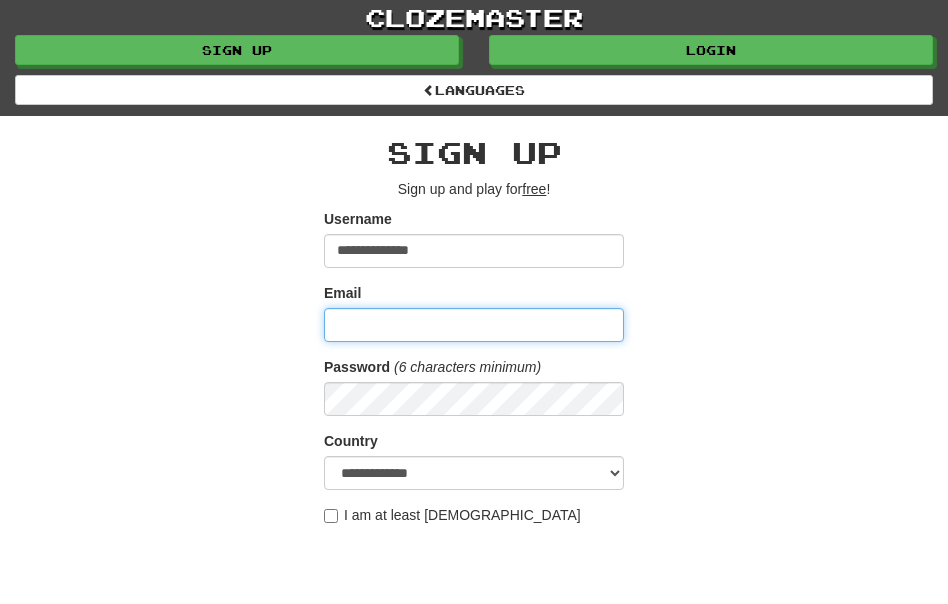 click on "Email" at bounding box center [474, 325] 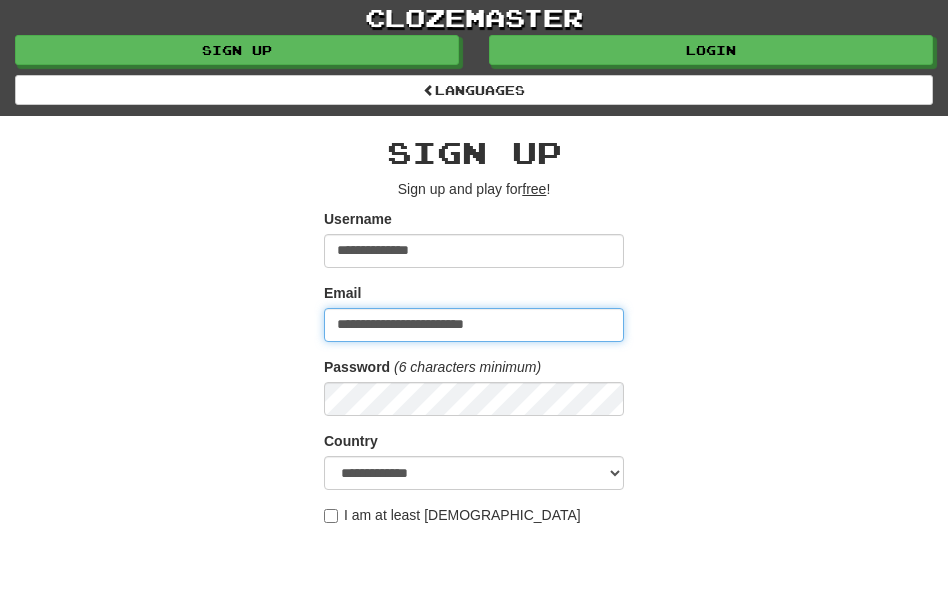 type on "**********" 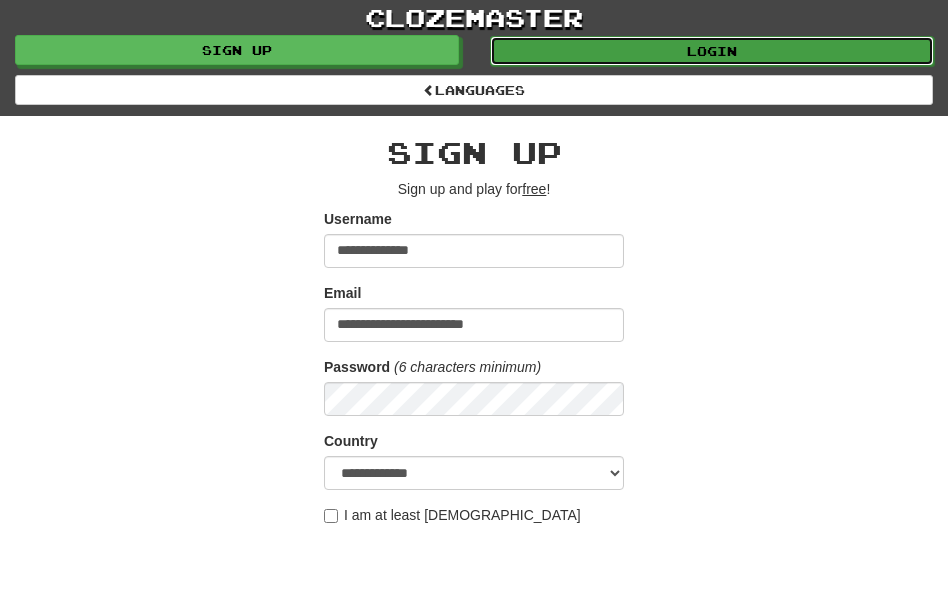 click on "Login" at bounding box center (712, 51) 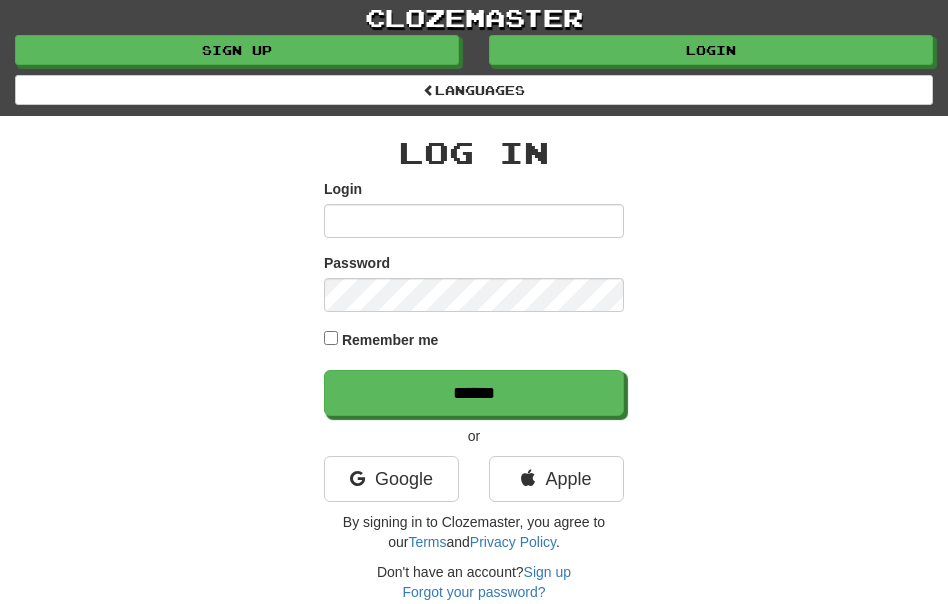 scroll, scrollTop: 0, scrollLeft: 0, axis: both 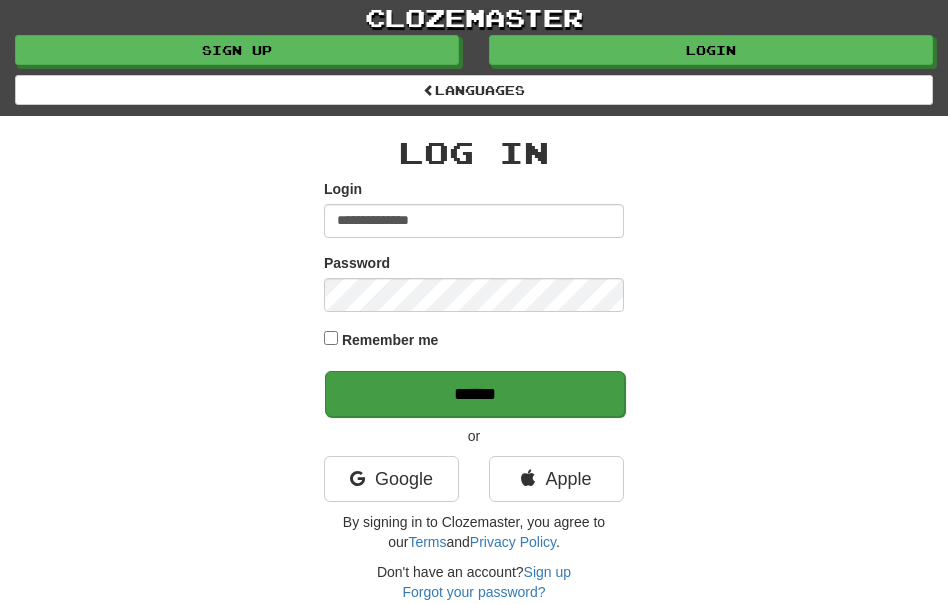 type on "**********" 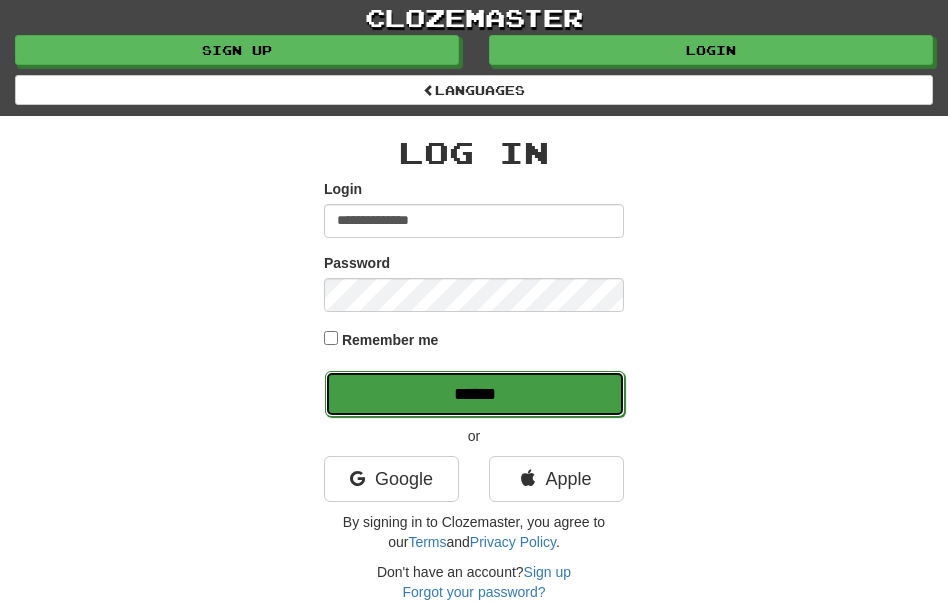 click on "******" at bounding box center [475, 394] 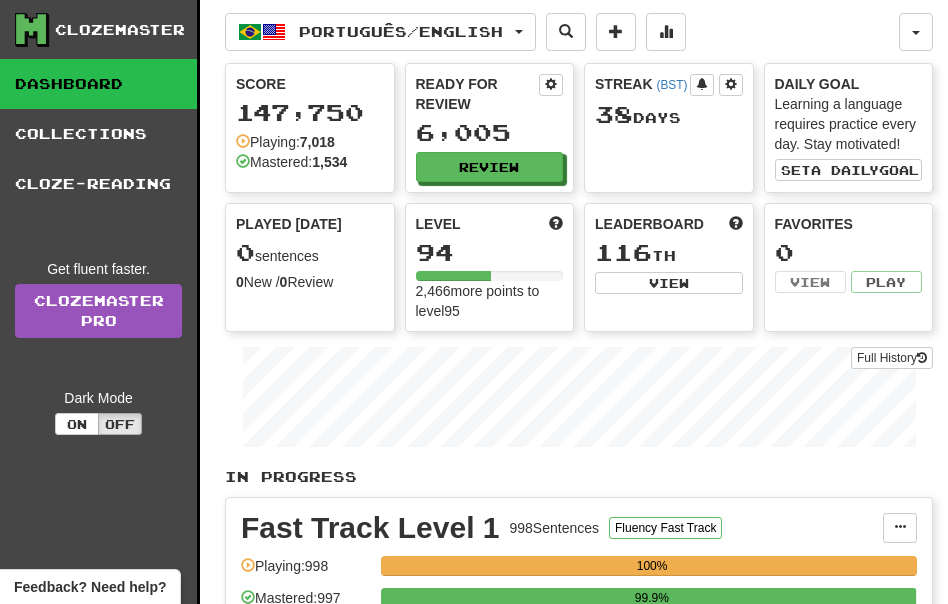 scroll, scrollTop: 0, scrollLeft: 0, axis: both 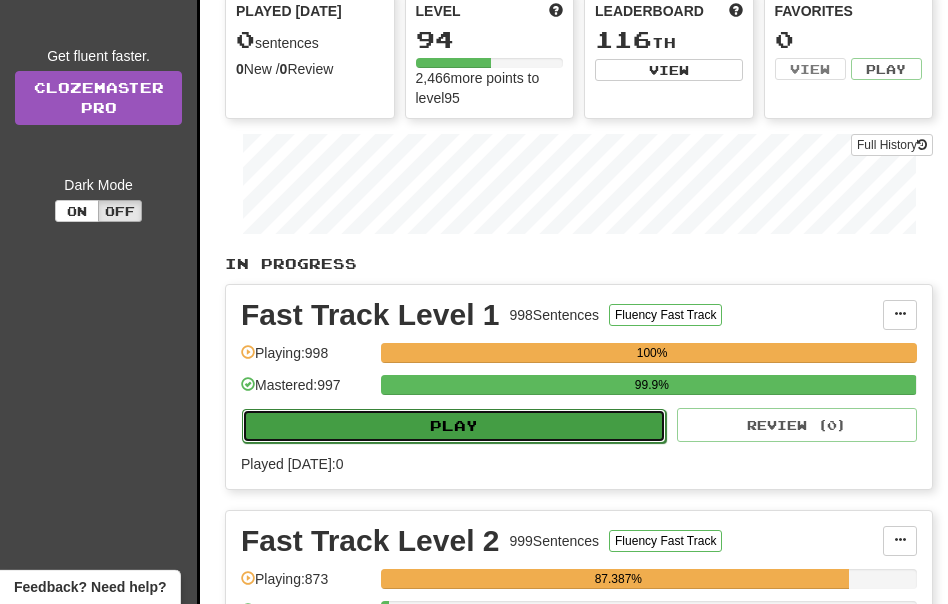 click on "Play" at bounding box center (454, 426) 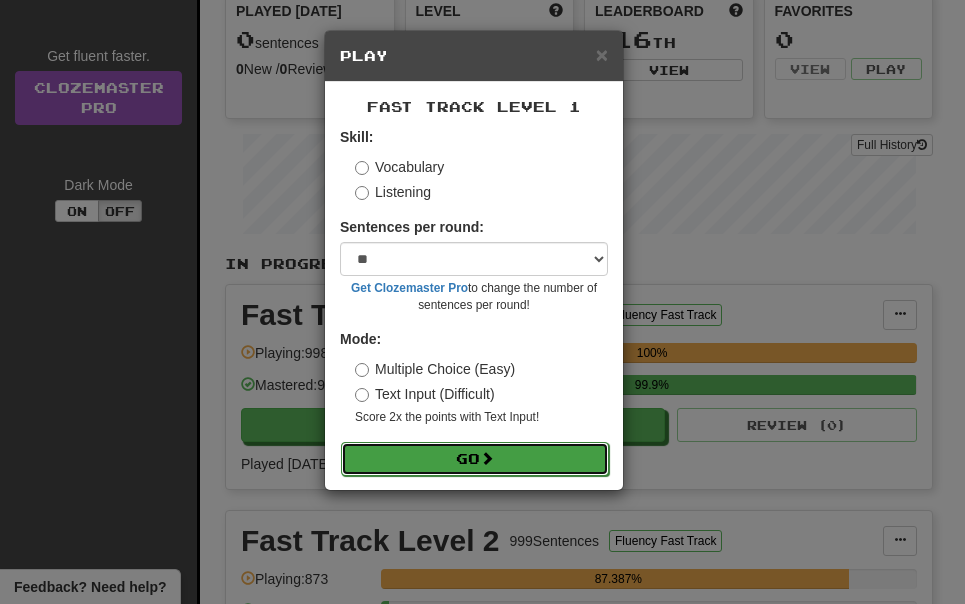 click on "Go" at bounding box center (475, 459) 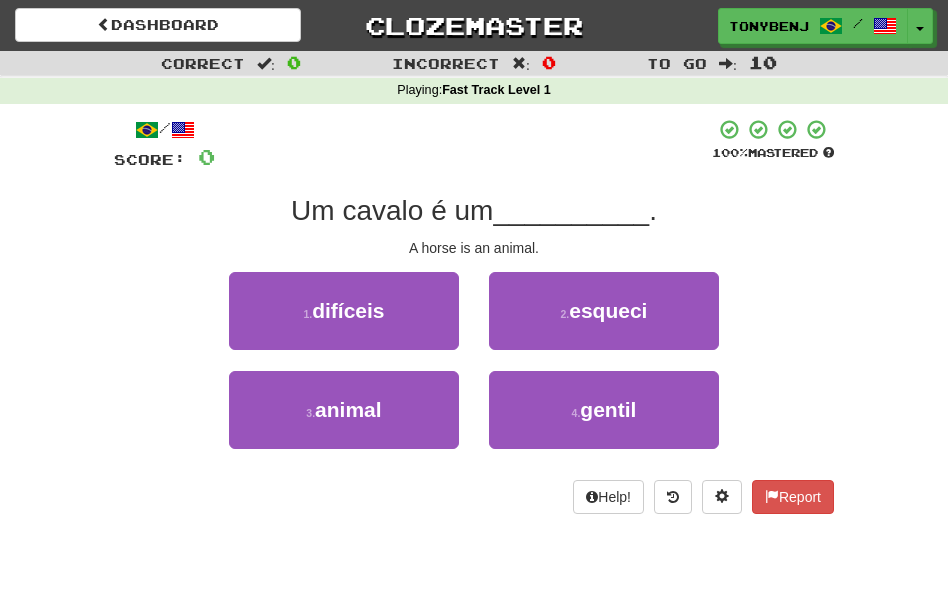 scroll, scrollTop: 0, scrollLeft: 0, axis: both 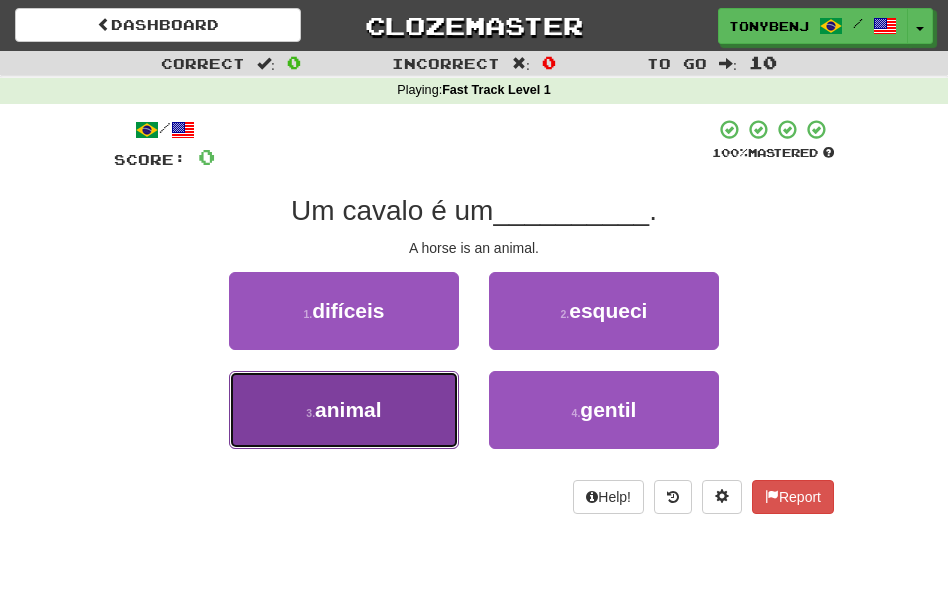 click on "3 .  animal" at bounding box center [344, 410] 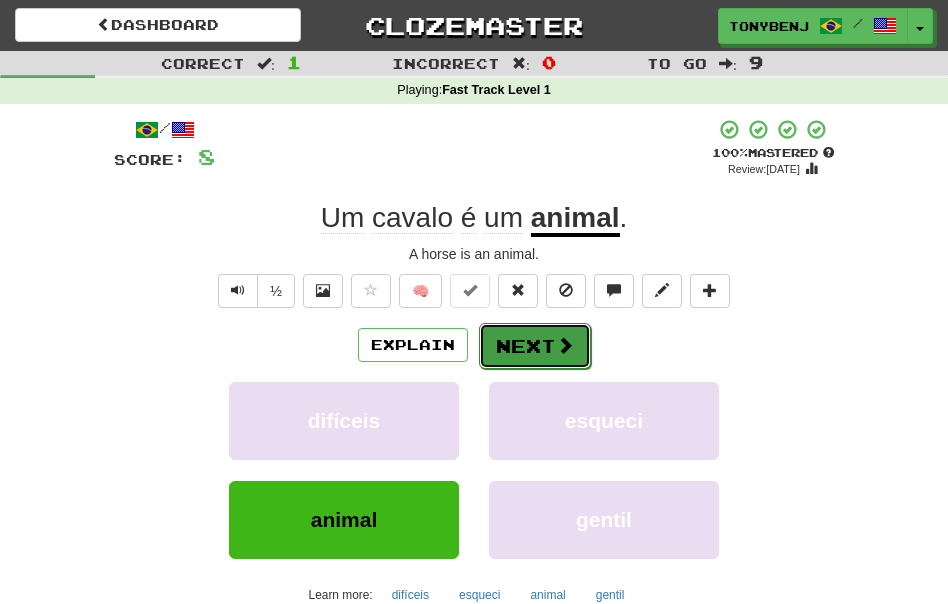 click on "Next" at bounding box center [535, 346] 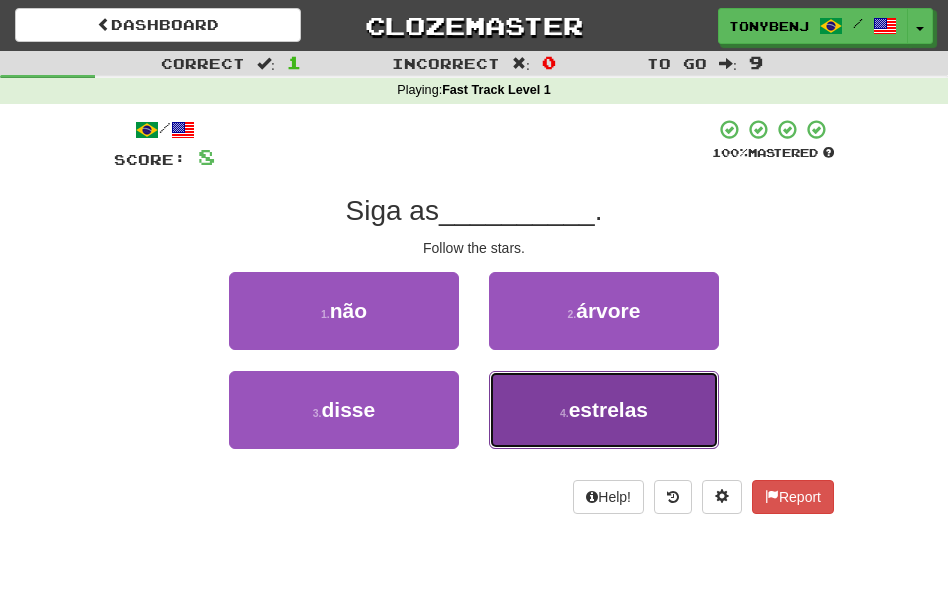 click on "4 ." at bounding box center [564, 413] 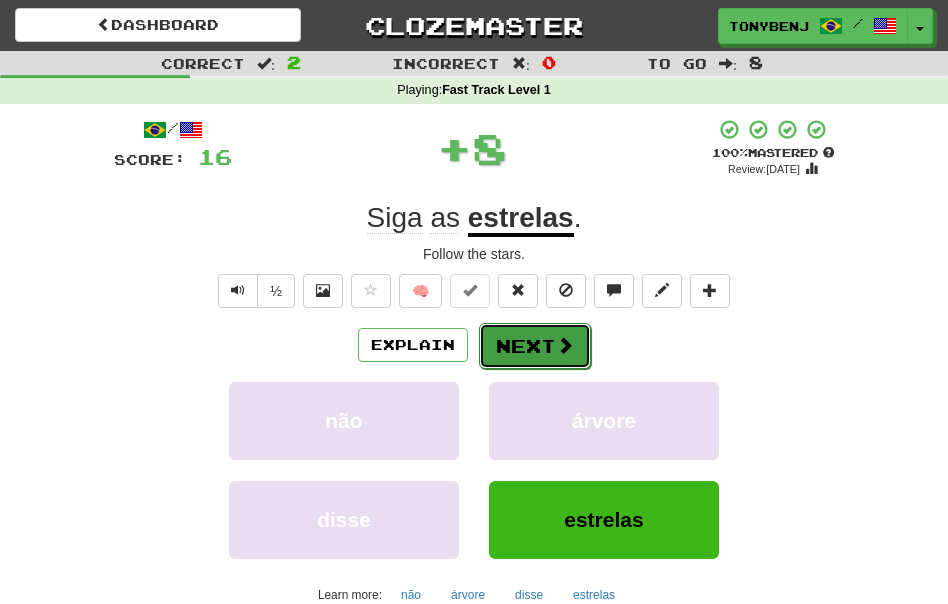click on "Next" at bounding box center [535, 346] 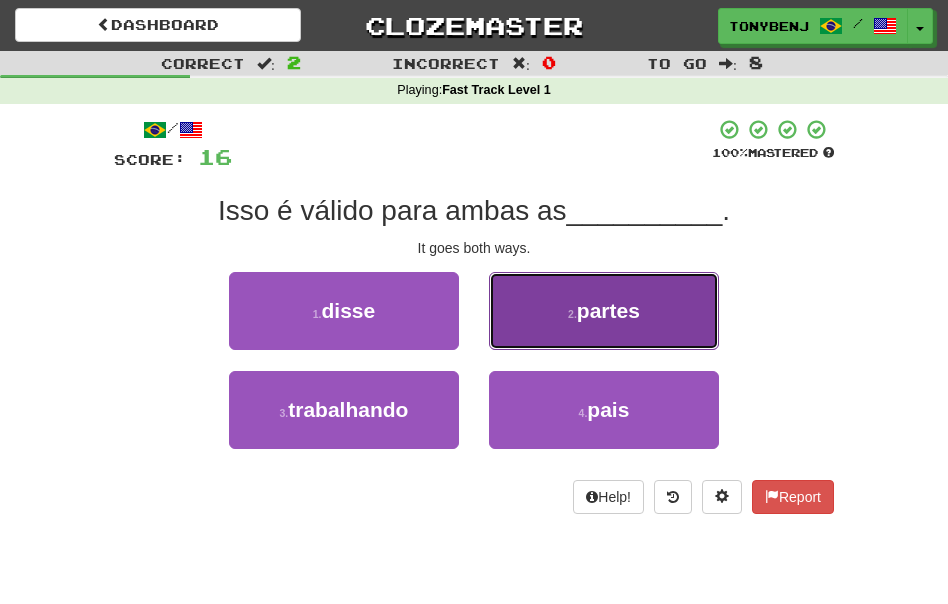 click on "2 .  partes" at bounding box center (604, 311) 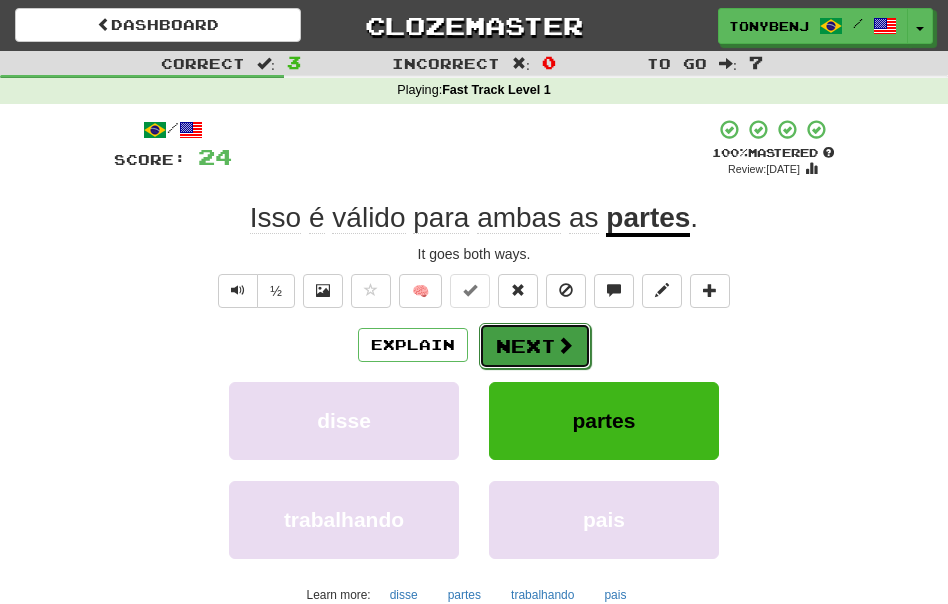 click on "Next" at bounding box center (535, 346) 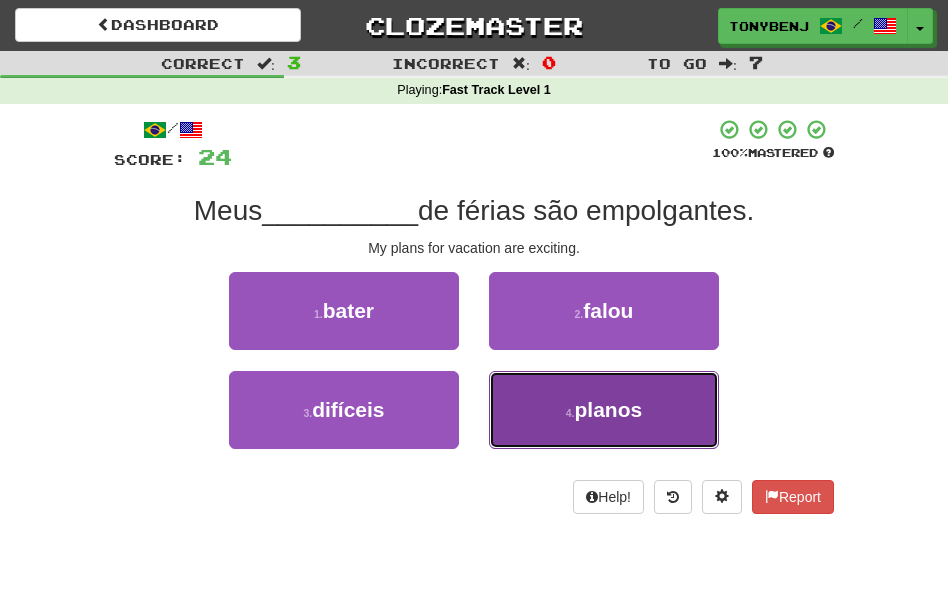click on "4 .  planos" at bounding box center [604, 410] 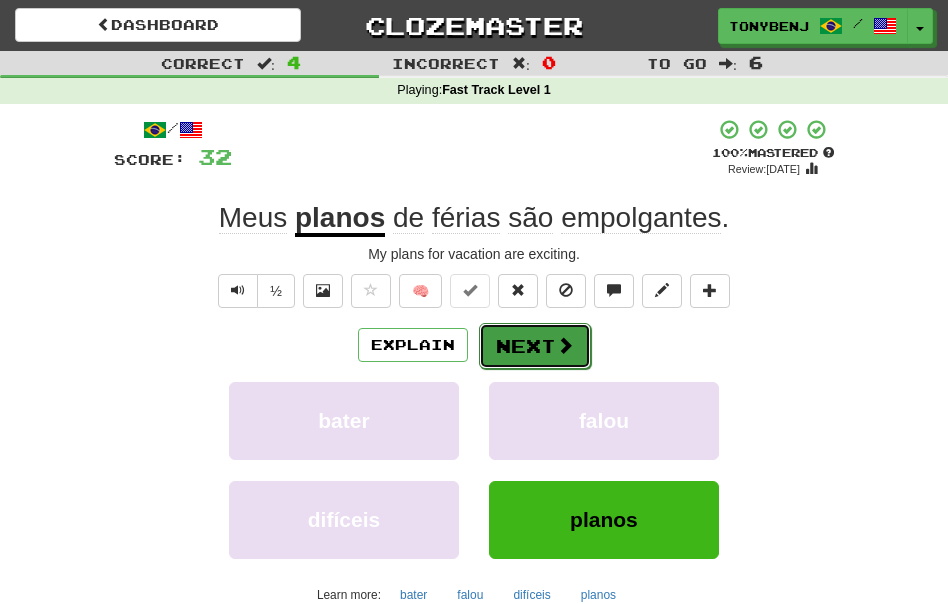 click on "Next" at bounding box center (535, 346) 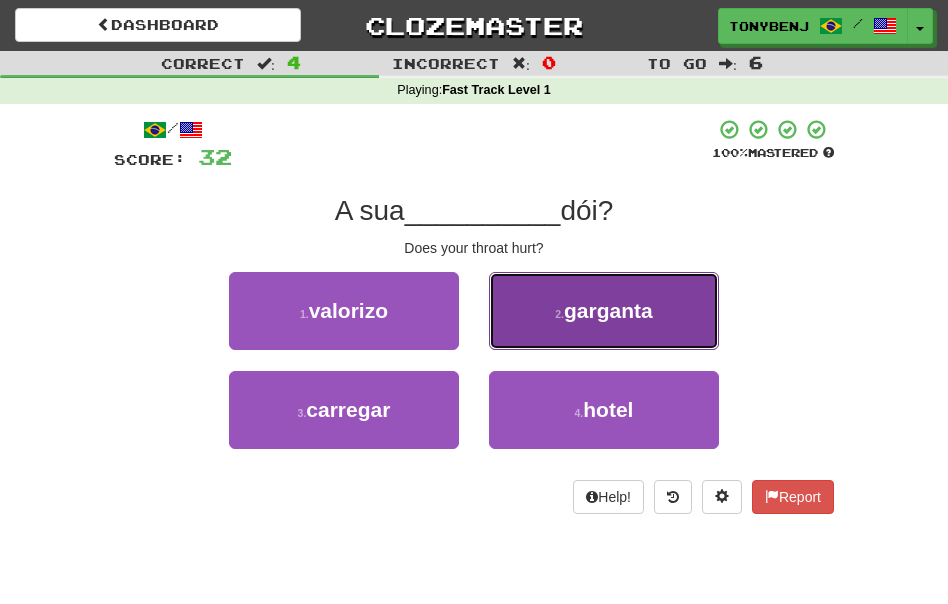 click on "garganta" at bounding box center [608, 310] 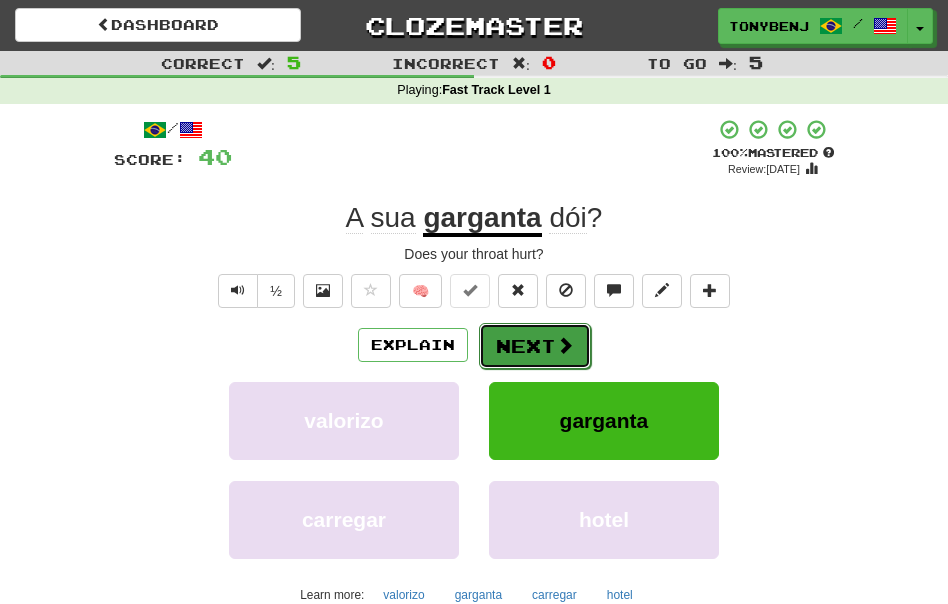 click on "Next" at bounding box center (535, 346) 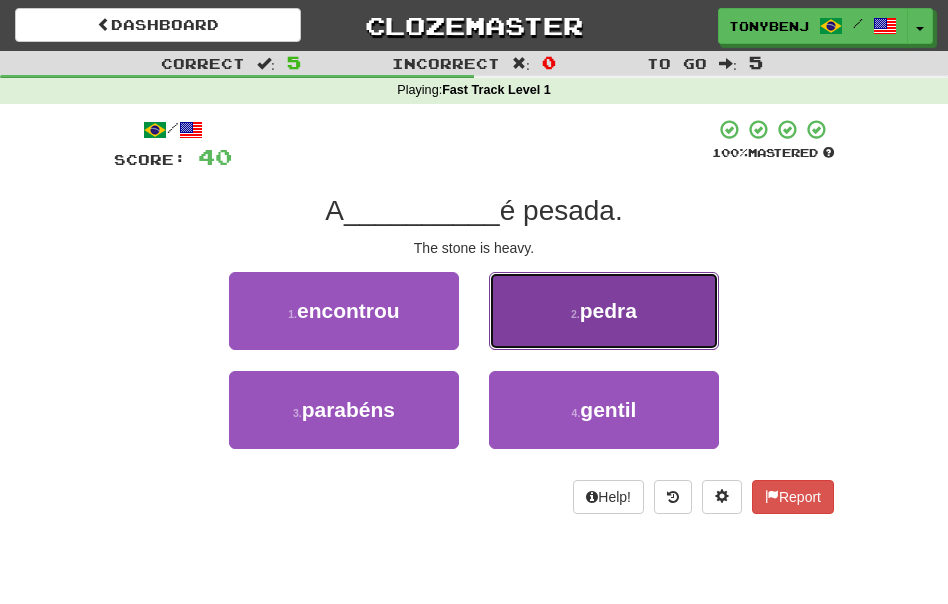 click on "2 .  pedra" at bounding box center [604, 311] 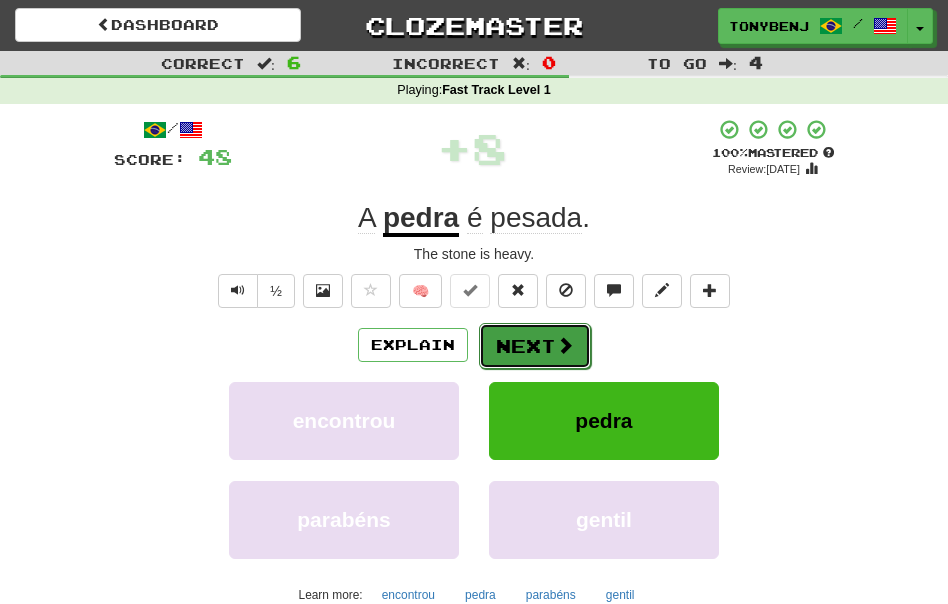 click on "Next" at bounding box center [535, 346] 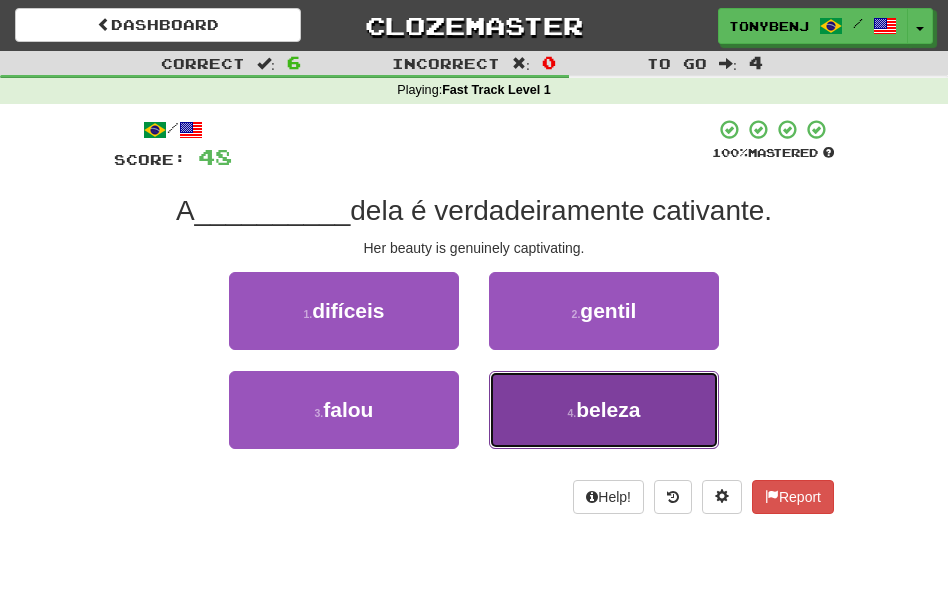 click on "4 .  beleza" at bounding box center [604, 410] 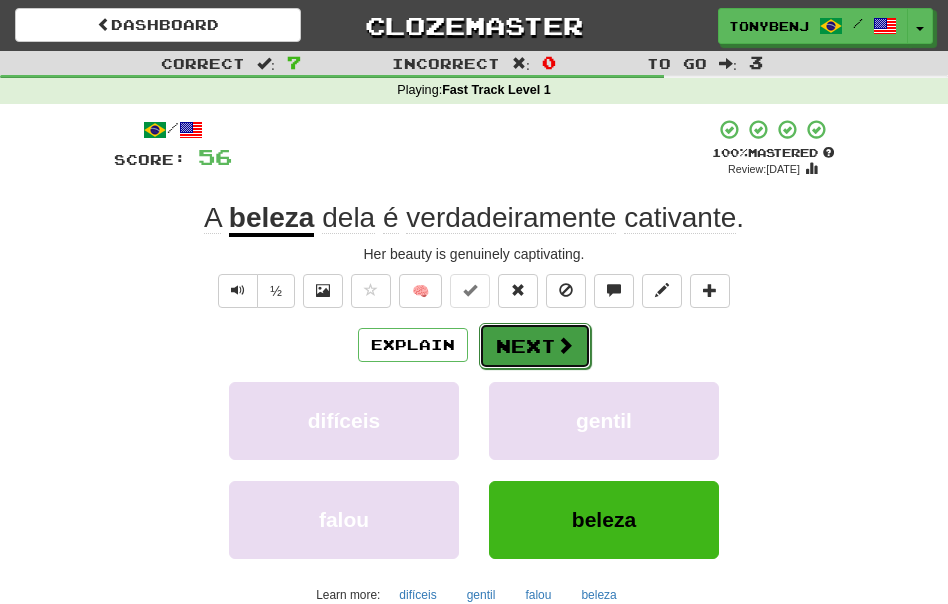 click on "Next" at bounding box center (535, 346) 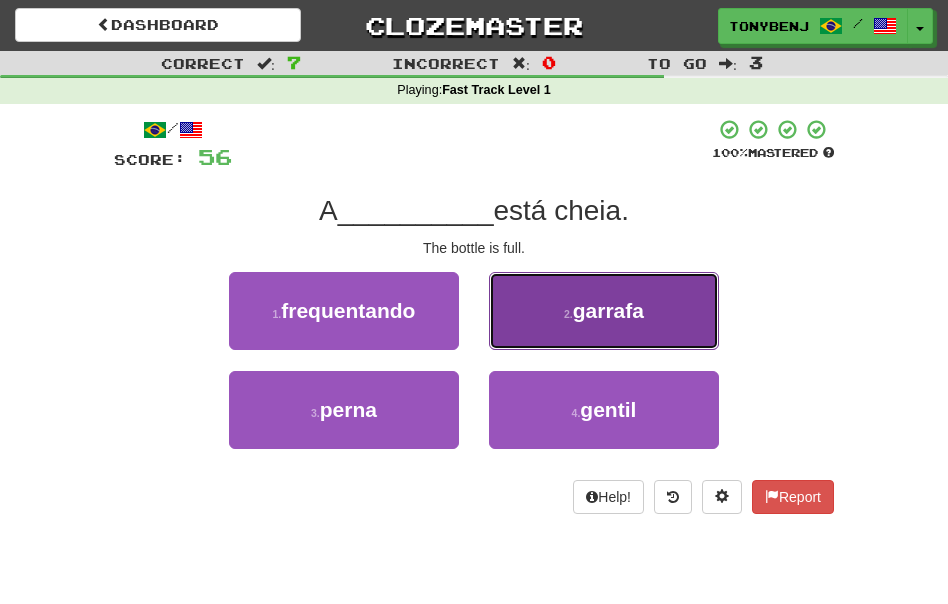 click on "2 .  garrafa" at bounding box center (604, 311) 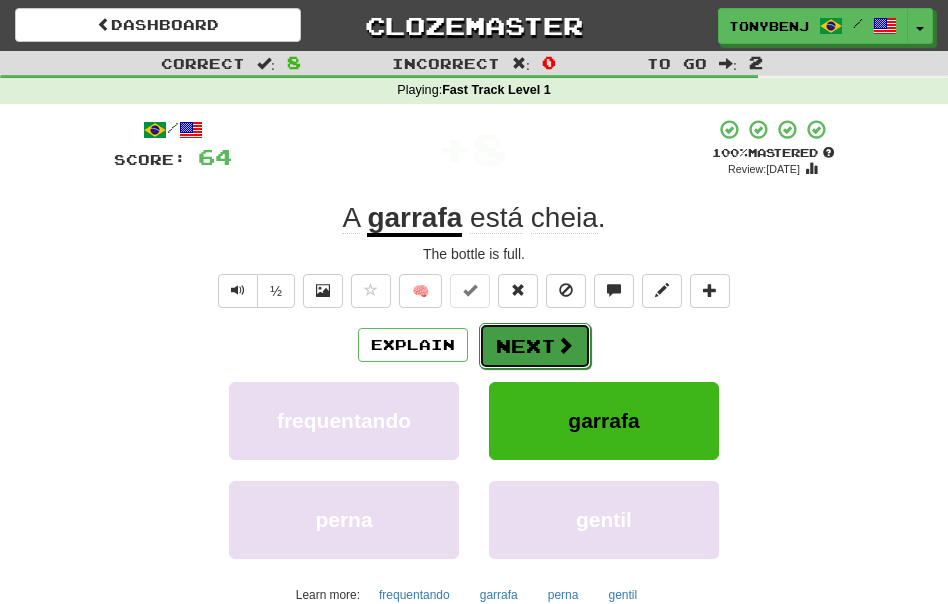 click on "Next" at bounding box center [535, 346] 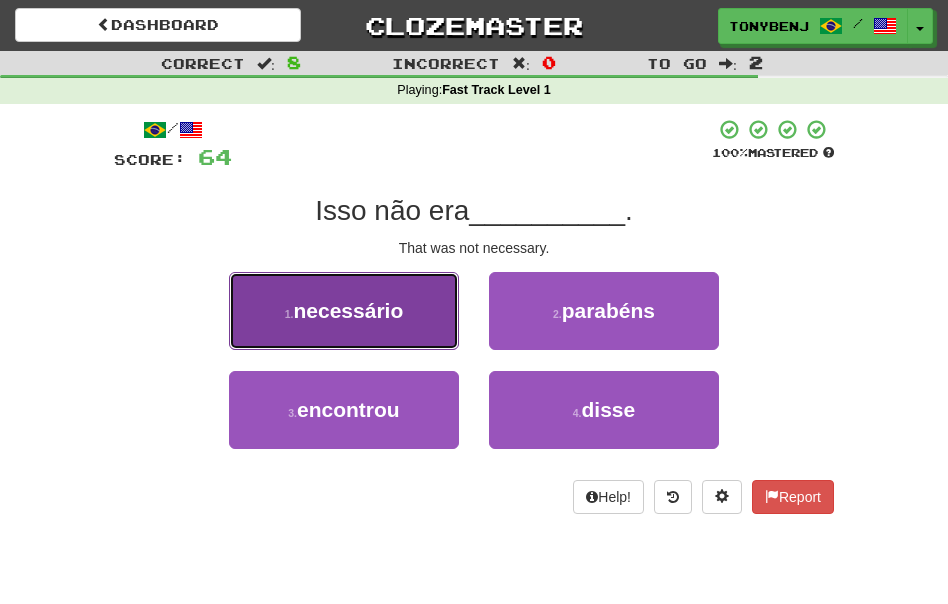 click on "necessário" at bounding box center (348, 310) 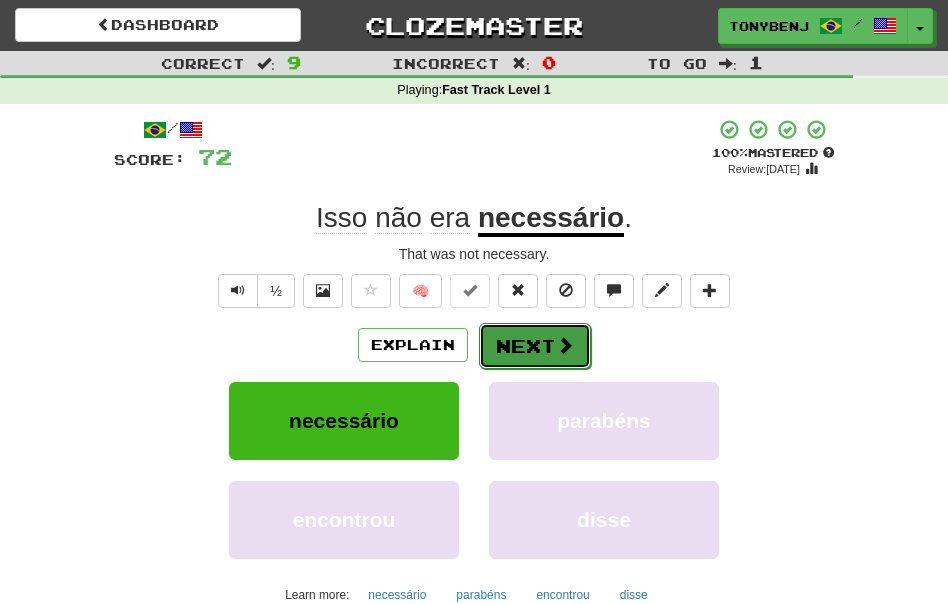 click on "Next" at bounding box center (535, 346) 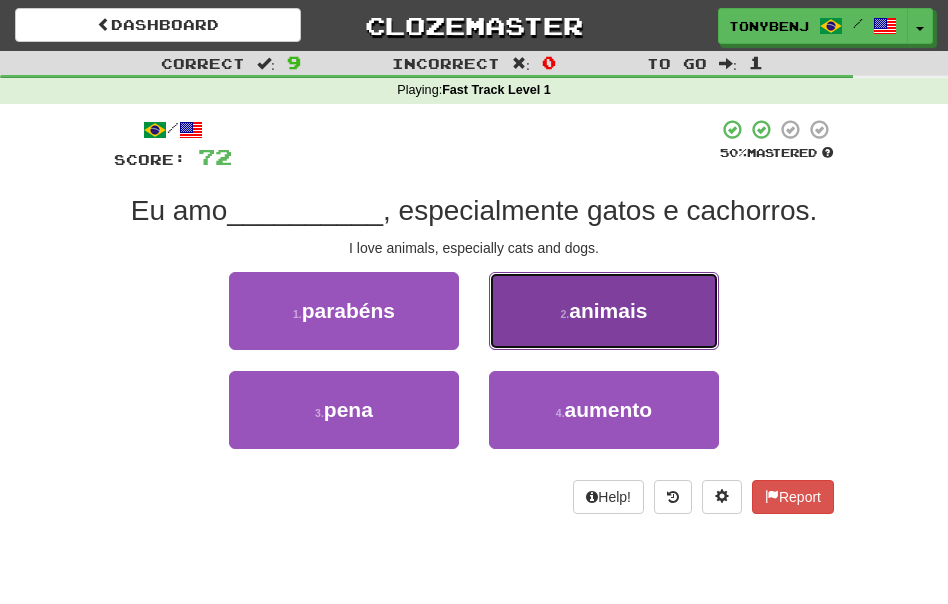 click on "2 .  animais" at bounding box center (604, 311) 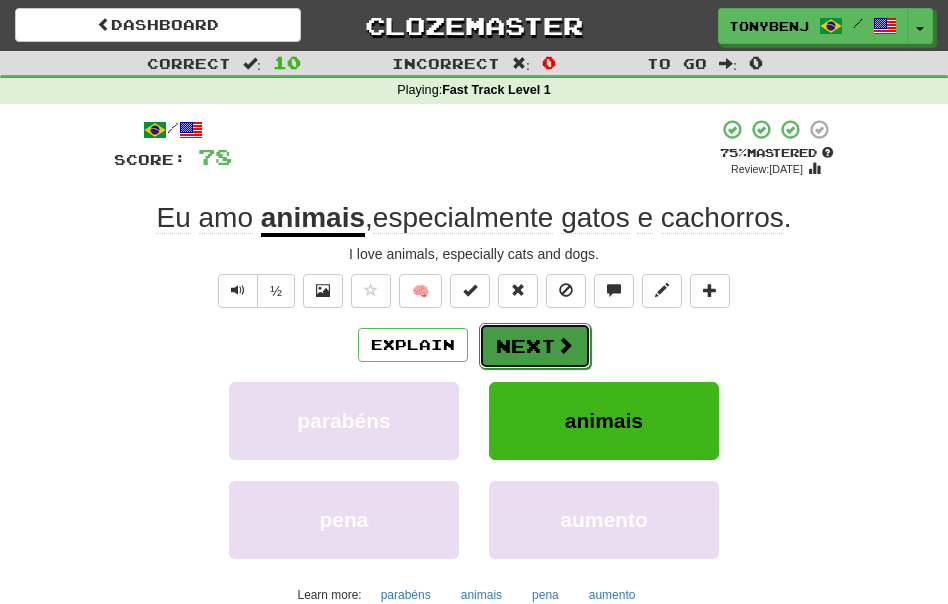 click on "Next" at bounding box center (535, 346) 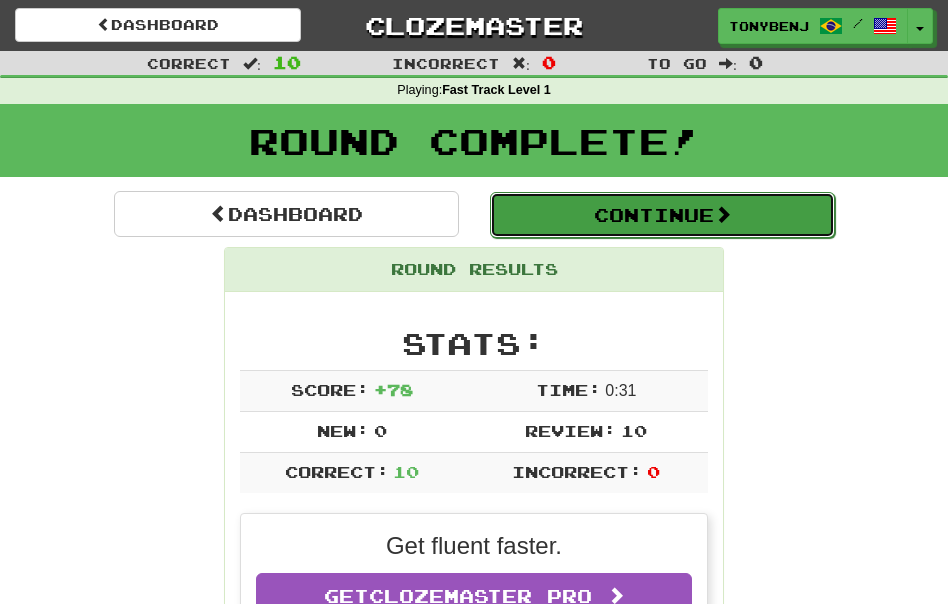 click on "Continue" at bounding box center (662, 215) 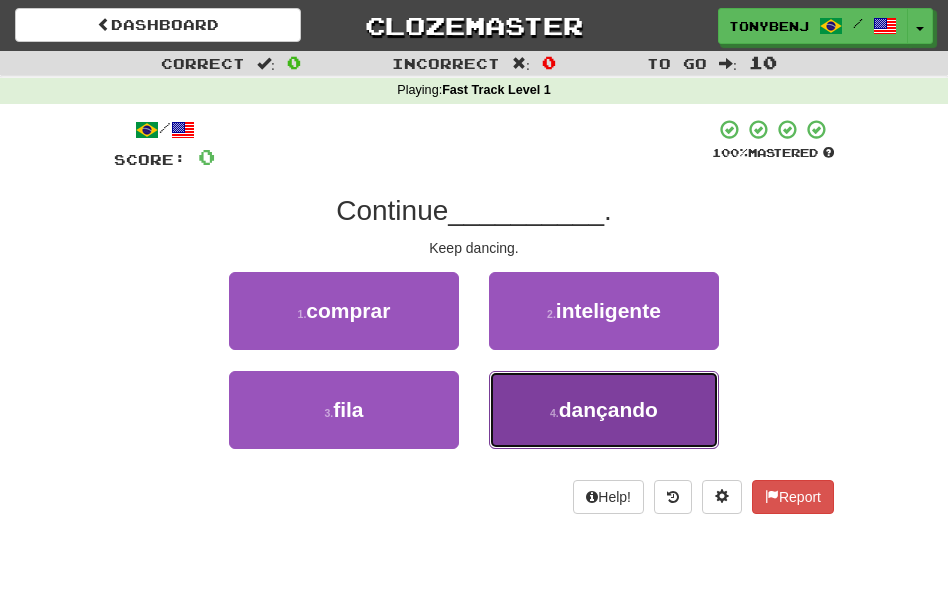 click on "4 .  dançando" at bounding box center (604, 410) 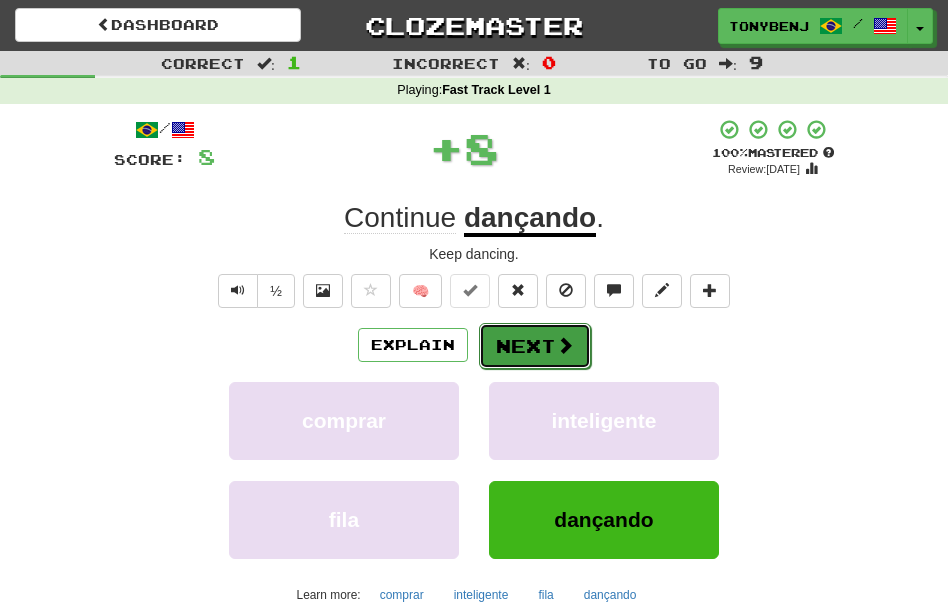 click on "Next" at bounding box center (535, 346) 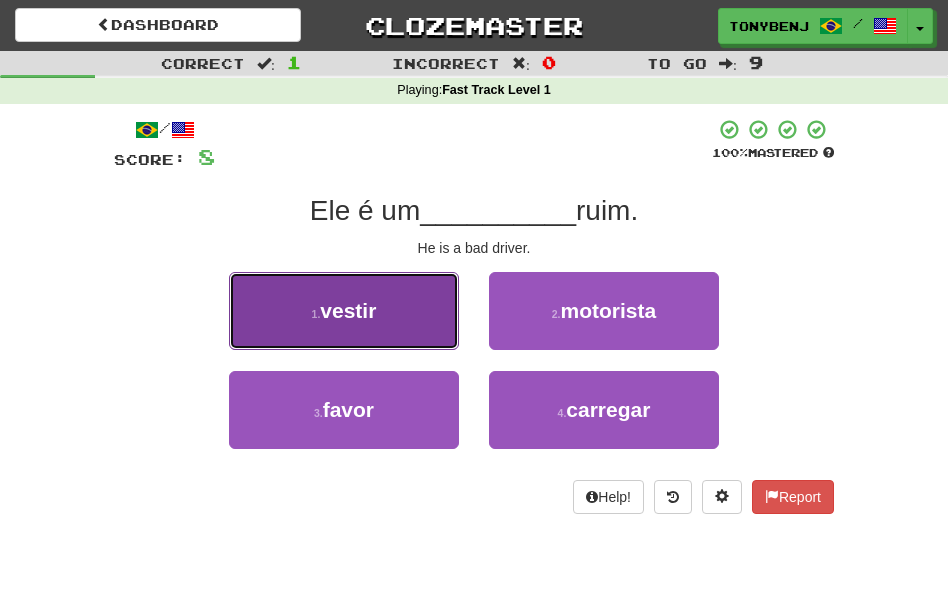 click on "1 .  vestir" at bounding box center [344, 311] 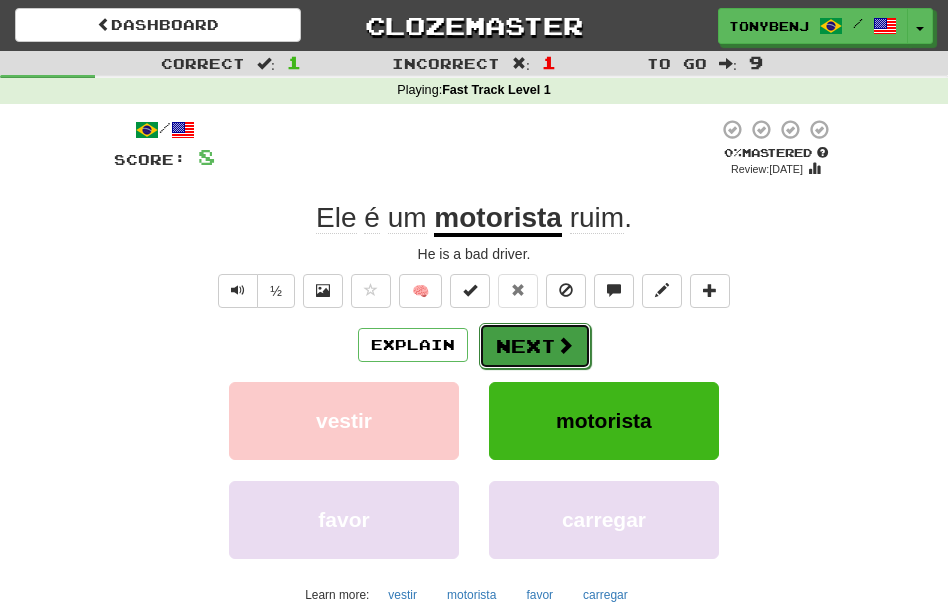 click on "Next" at bounding box center [535, 346] 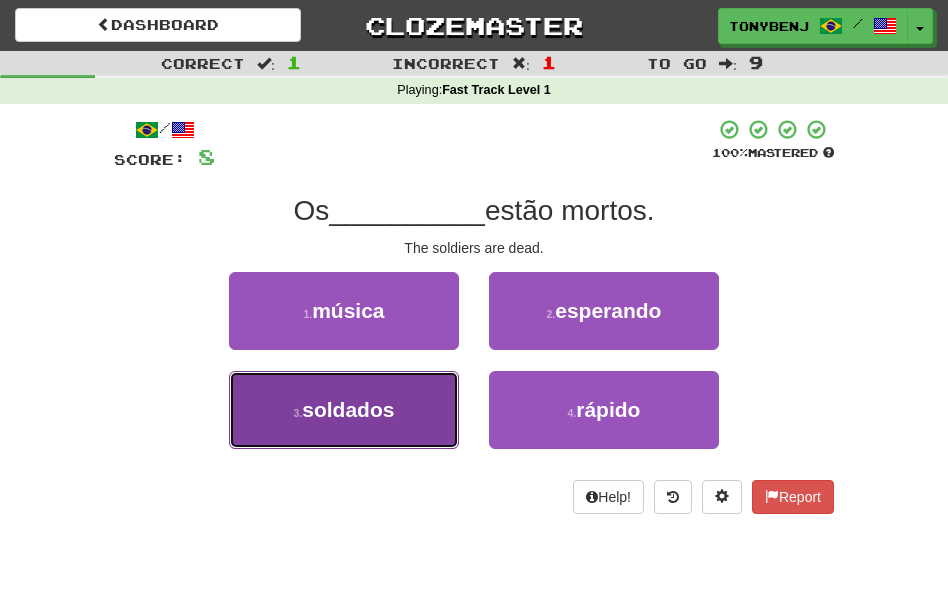 click on "3 .  soldados" at bounding box center (344, 410) 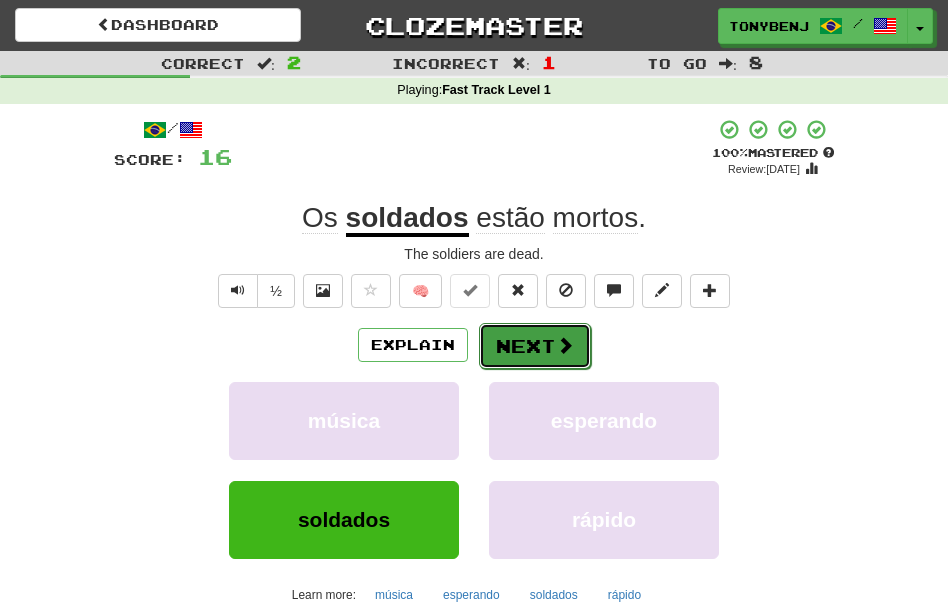 click on "Next" at bounding box center (535, 346) 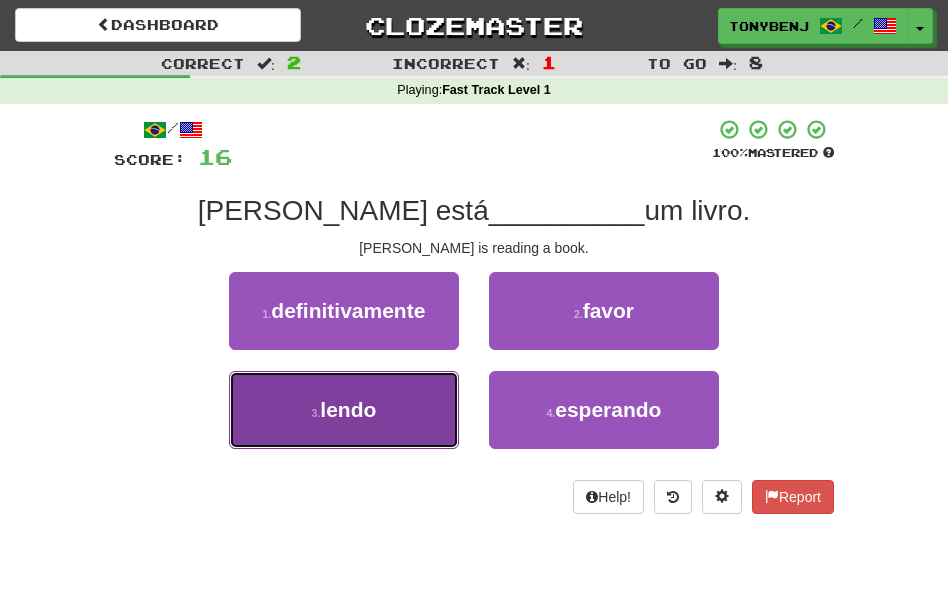 click on "3 .  lendo" at bounding box center (344, 410) 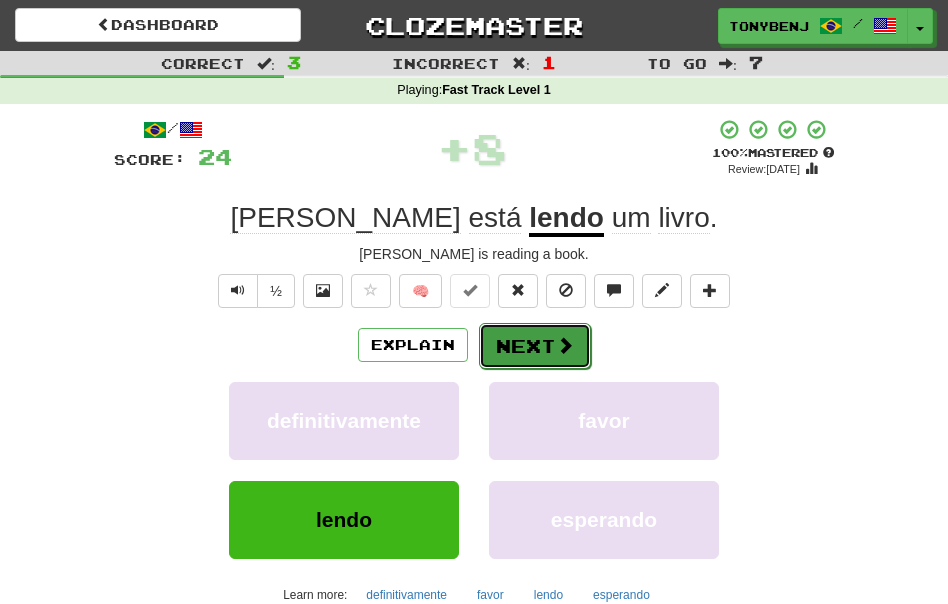 click at bounding box center [565, 345] 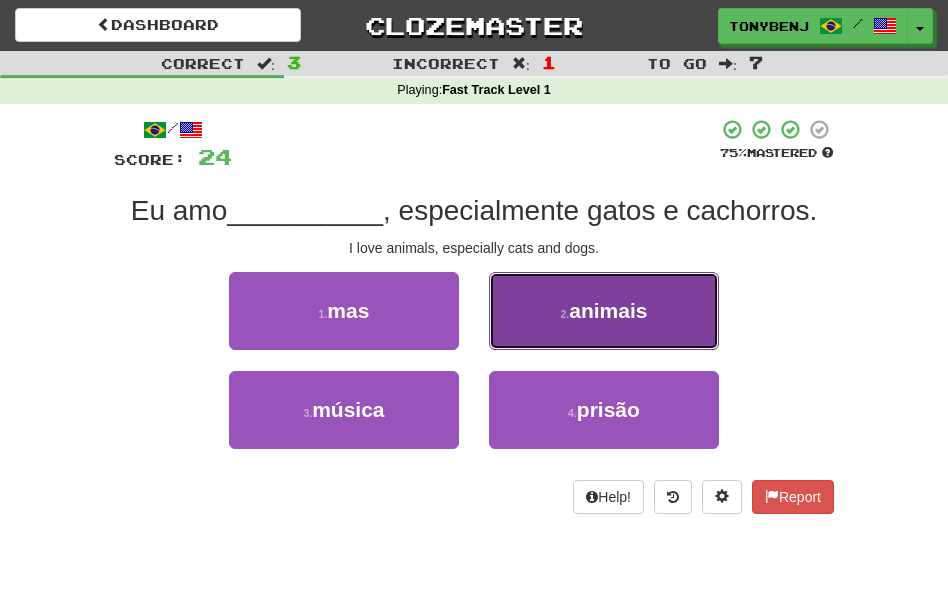 click on "2 .  animais" at bounding box center (604, 311) 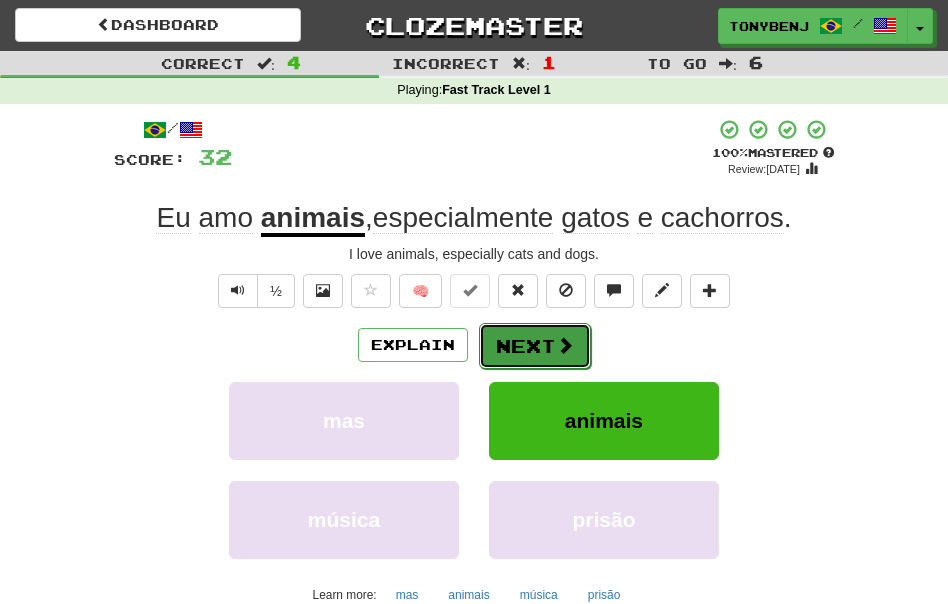 click on "Next" at bounding box center (535, 346) 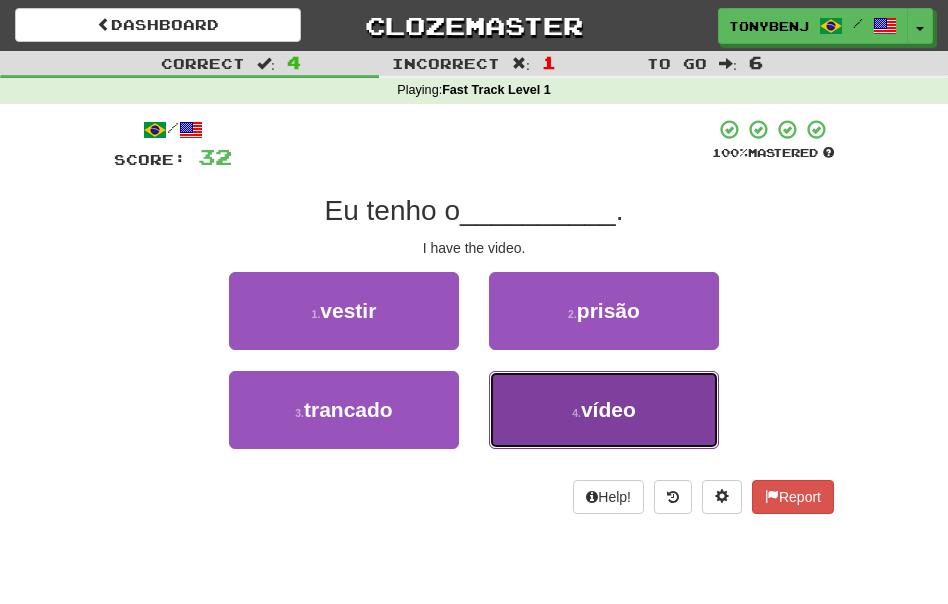 click on "4 .  vídeo" at bounding box center (604, 410) 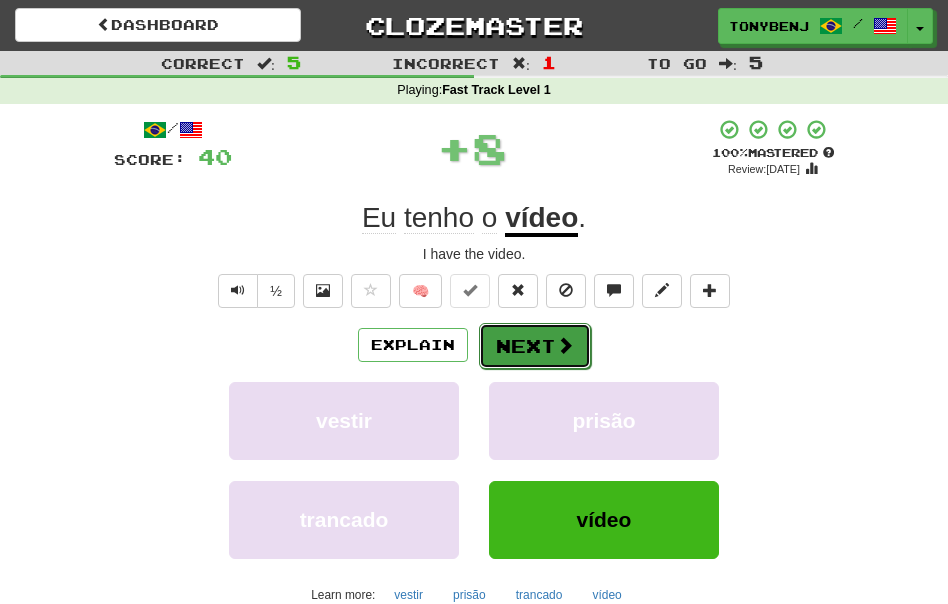 click on "Next" at bounding box center [535, 346] 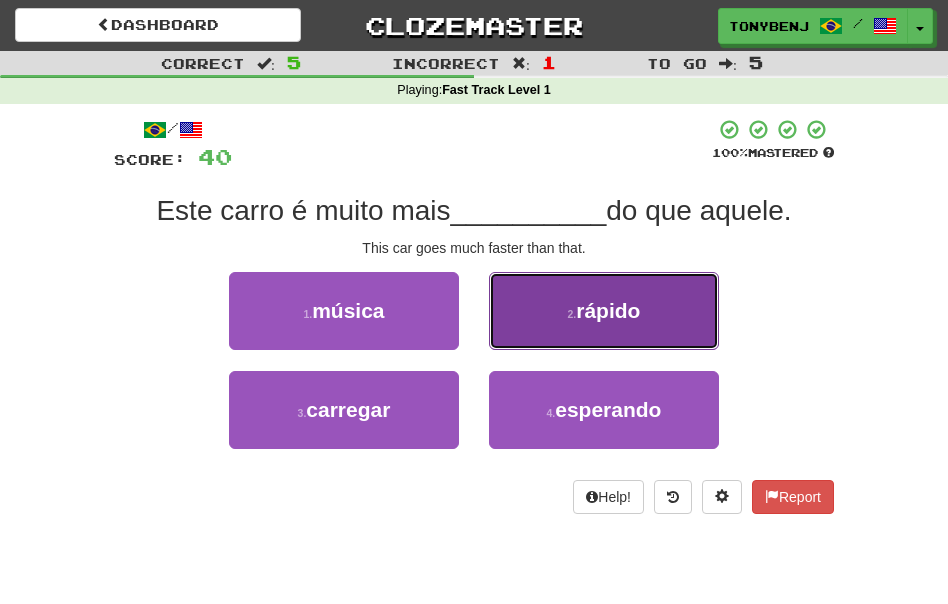 click on "2 .  rápido" at bounding box center (604, 311) 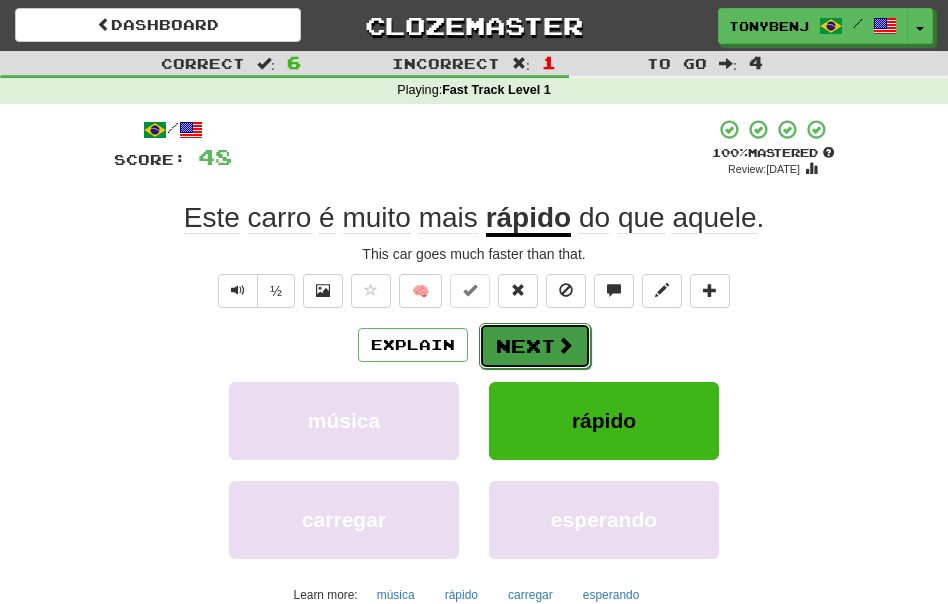 click at bounding box center [565, 345] 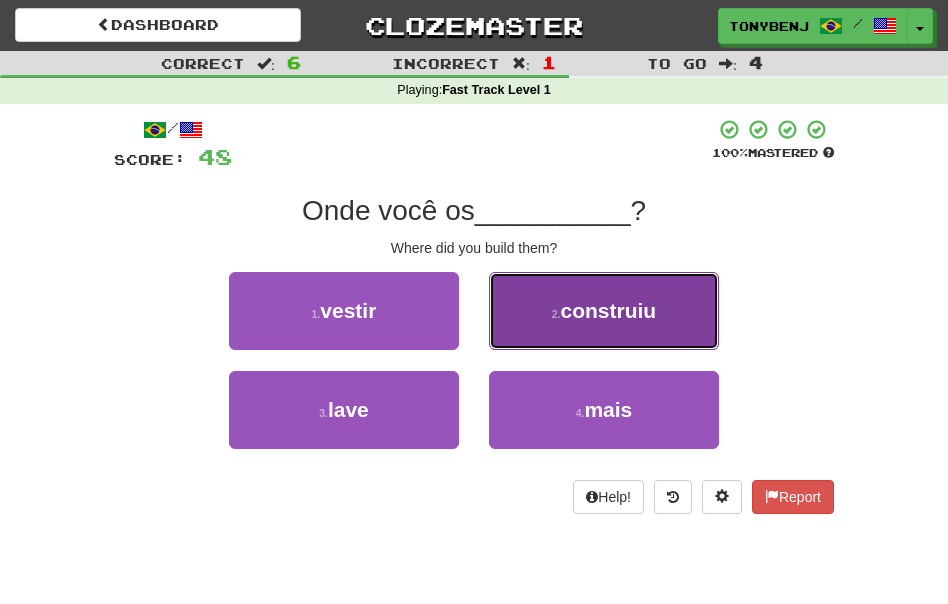 click on "construiu" at bounding box center (609, 310) 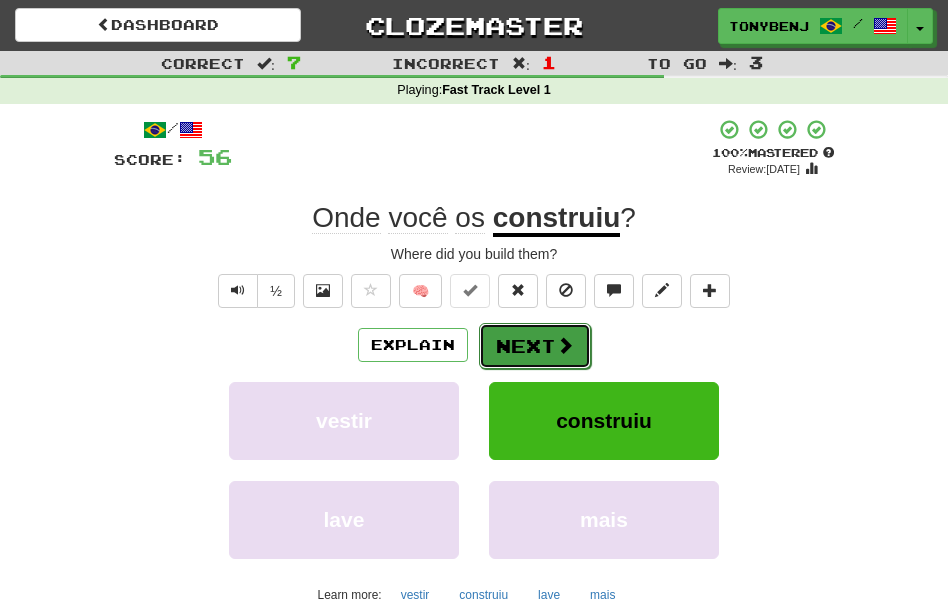 click on "Next" at bounding box center [535, 346] 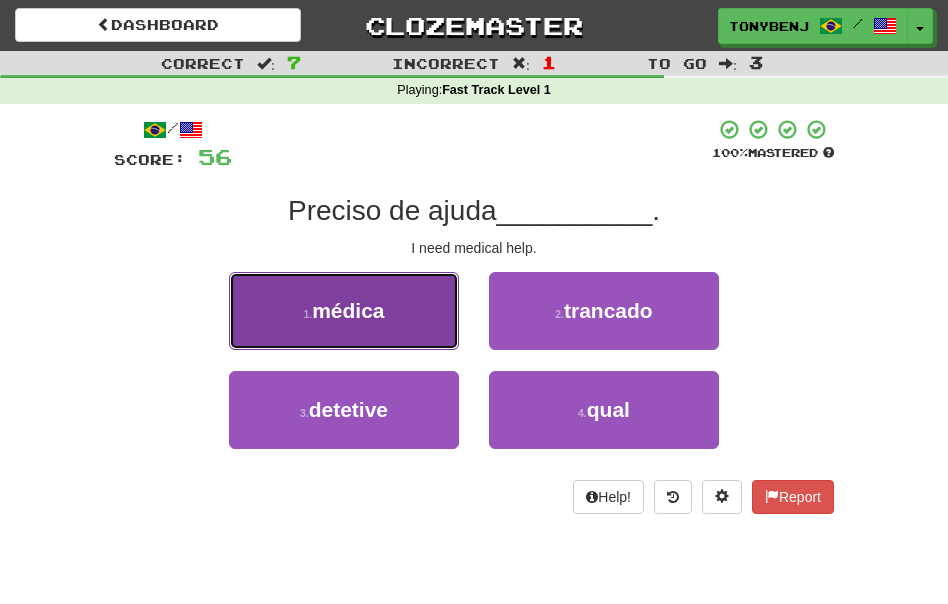 click on "1 .  médica" at bounding box center (344, 311) 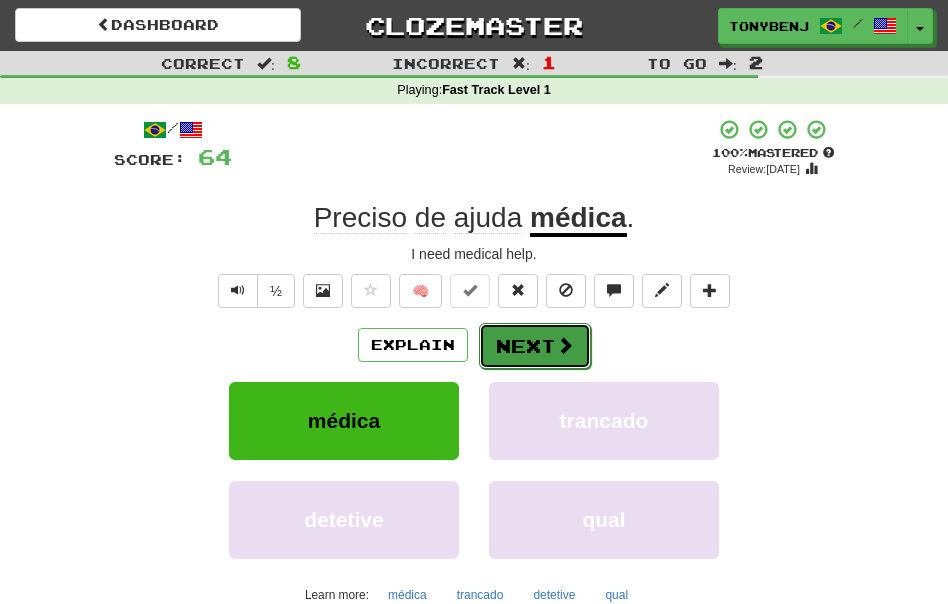 click on "Next" at bounding box center [535, 346] 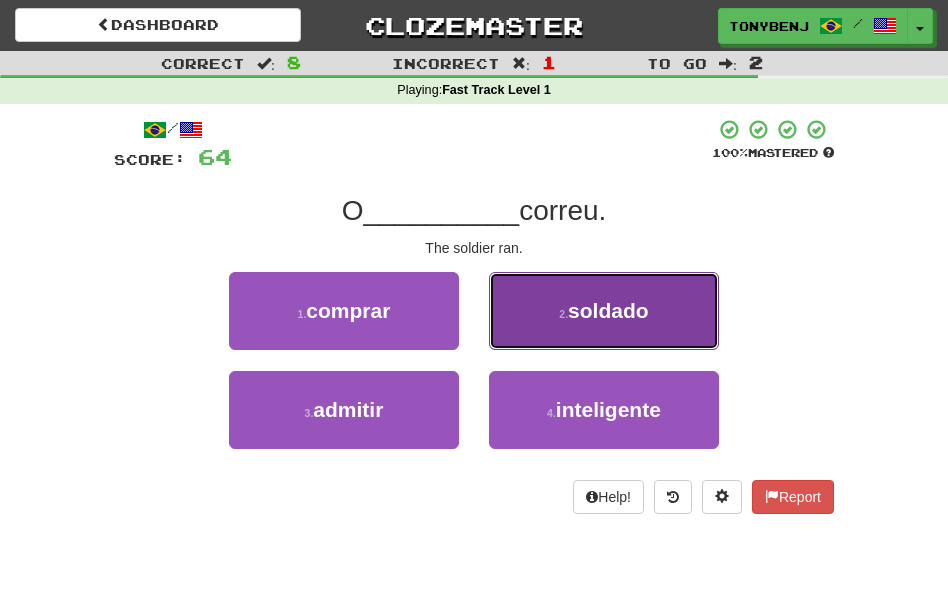 click on "2 .  soldado" at bounding box center (604, 311) 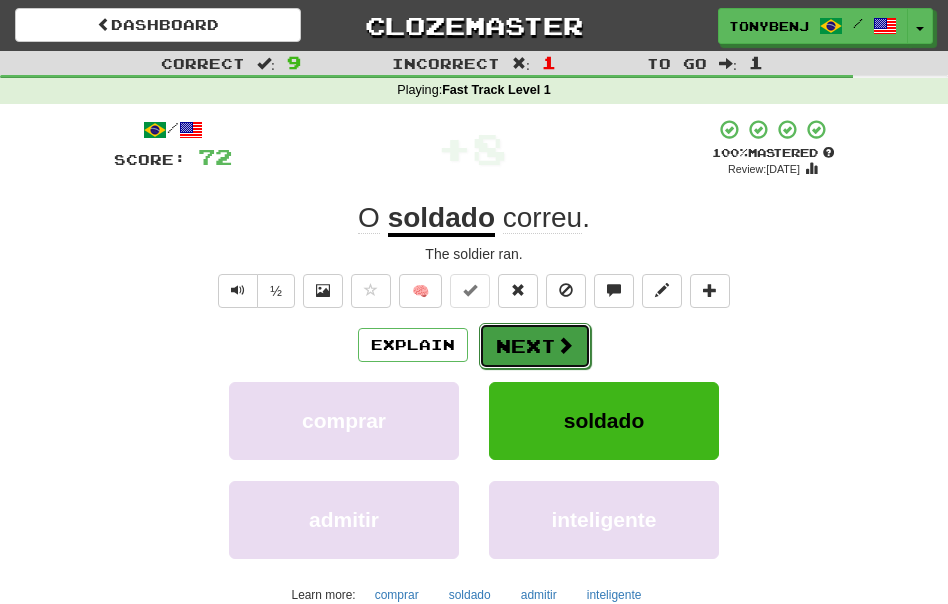 click on "Next" at bounding box center [535, 346] 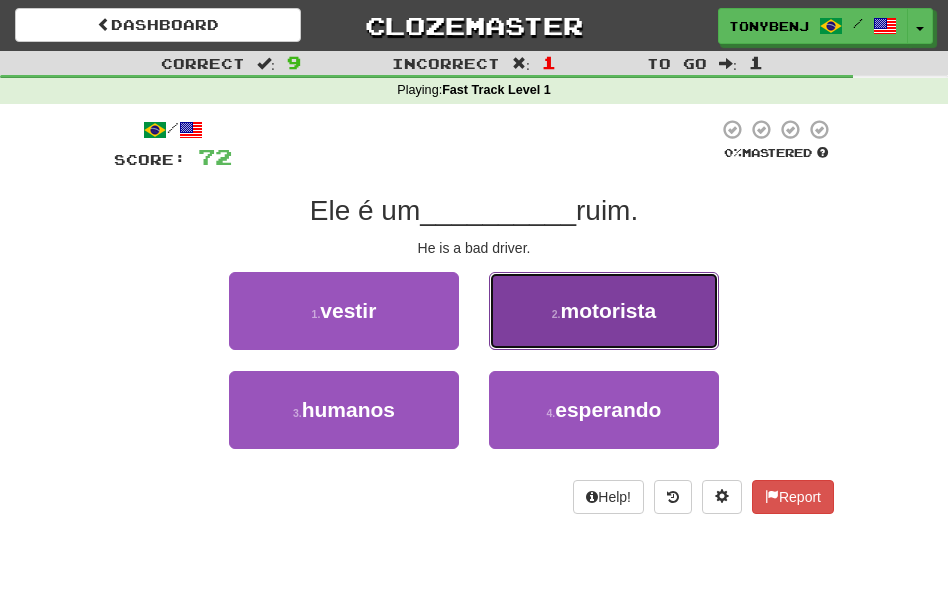click on "motorista" at bounding box center (609, 310) 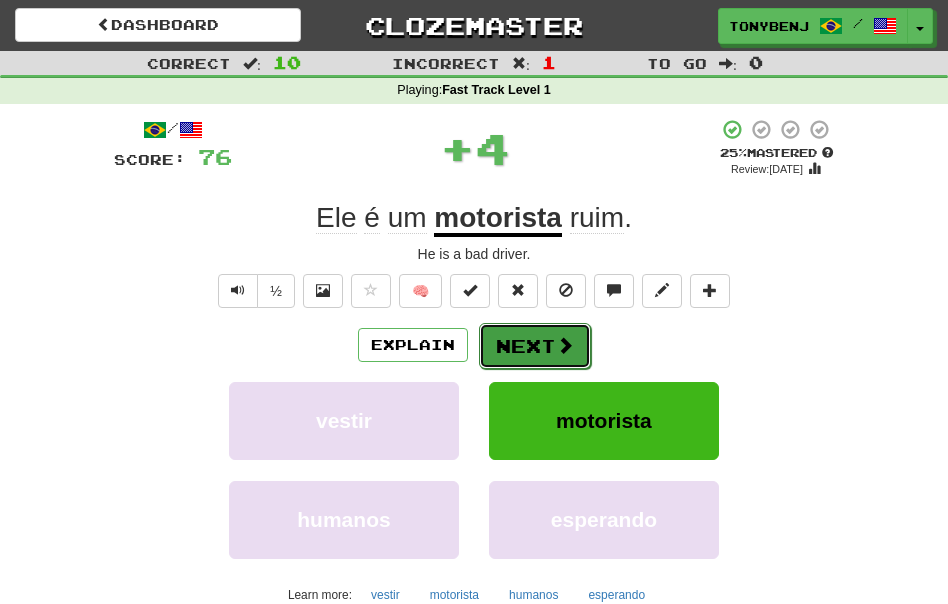 click on "Next" at bounding box center [535, 346] 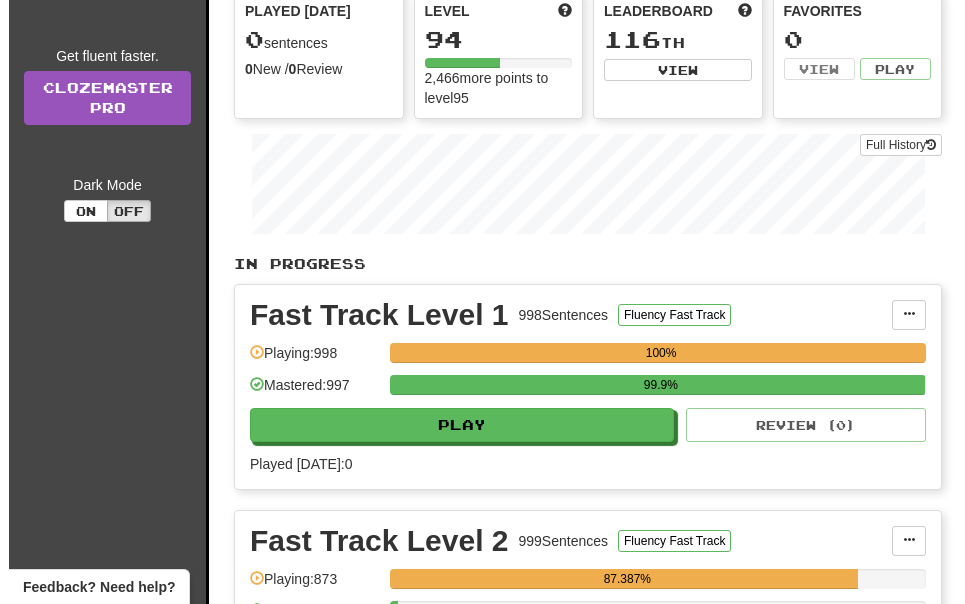 scroll, scrollTop: 213, scrollLeft: 0, axis: vertical 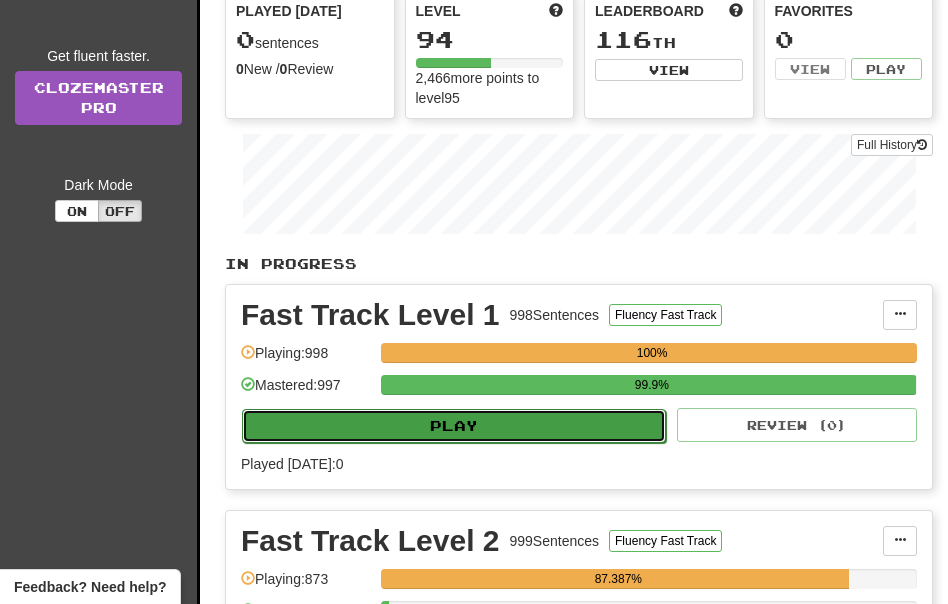 click on "Play" at bounding box center (454, 426) 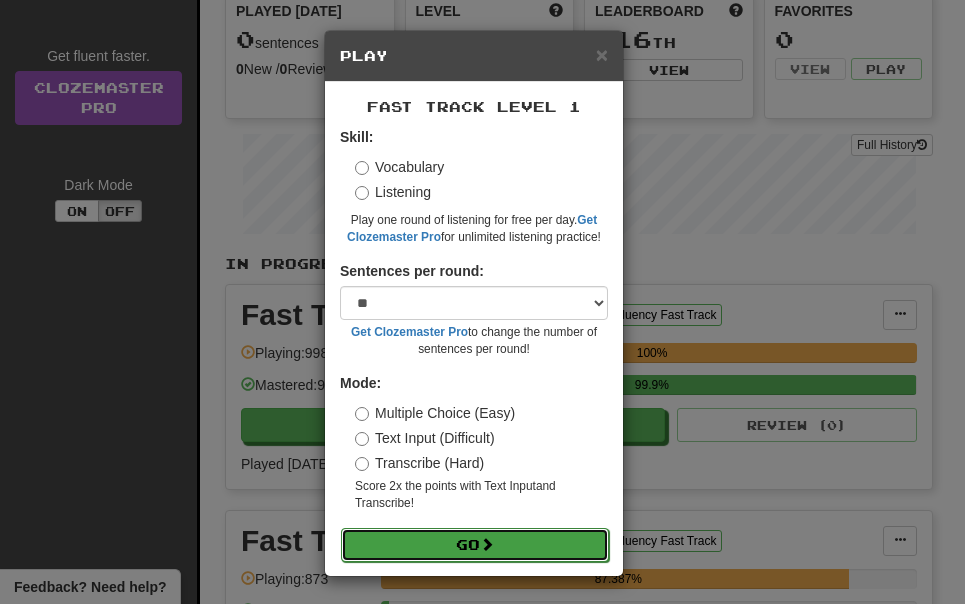 click on "Go" at bounding box center (475, 545) 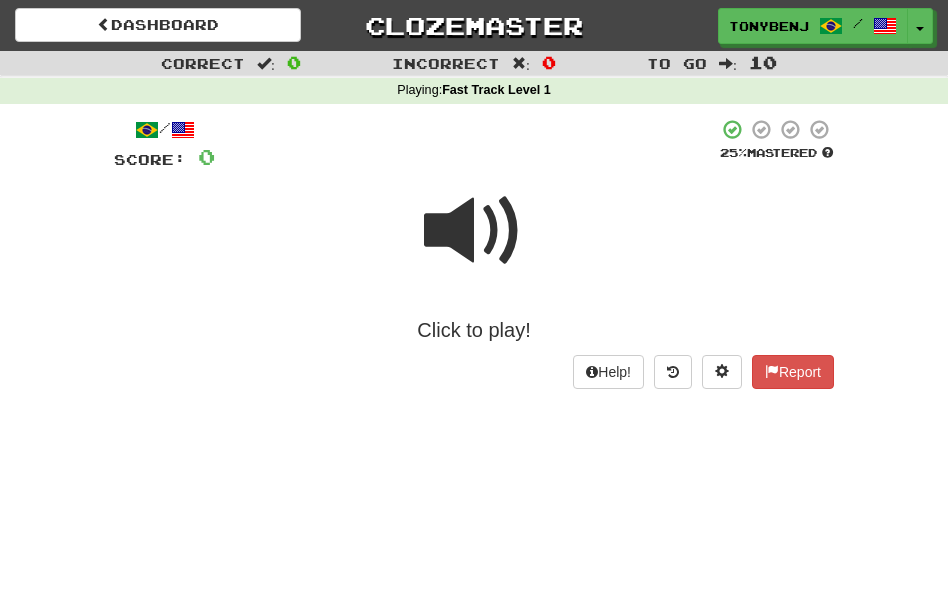 scroll, scrollTop: 0, scrollLeft: 0, axis: both 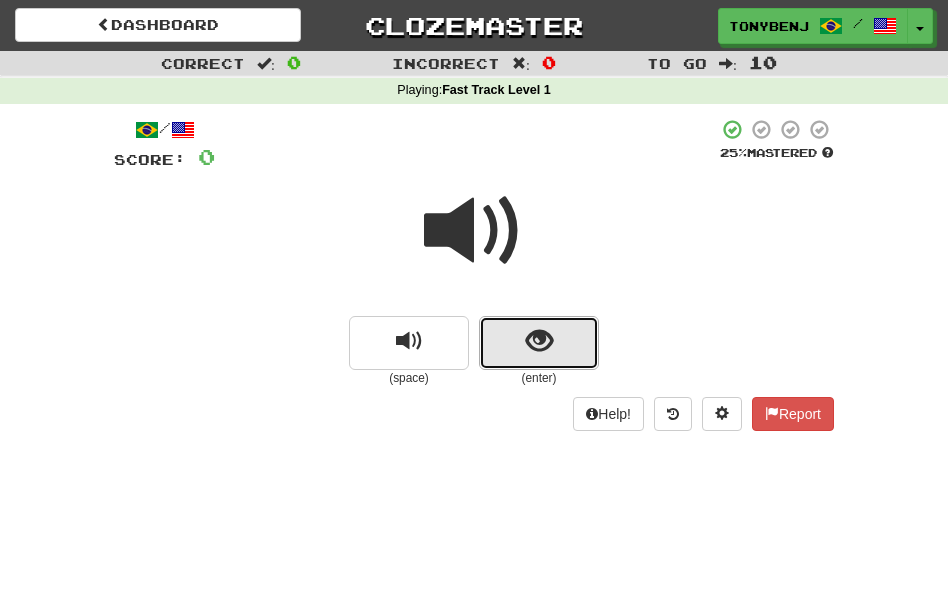 click at bounding box center (539, 343) 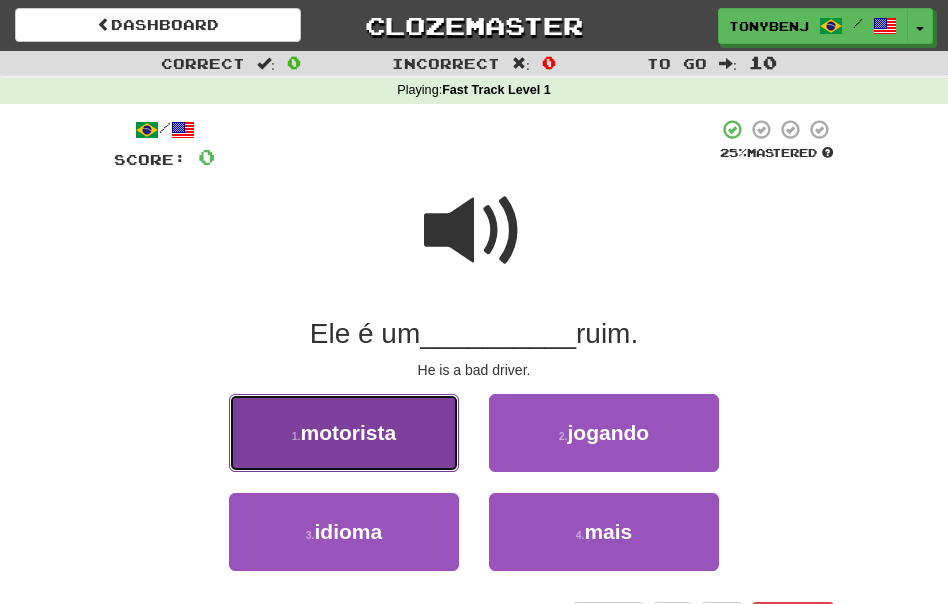 click on "1 .  motorista" at bounding box center [344, 433] 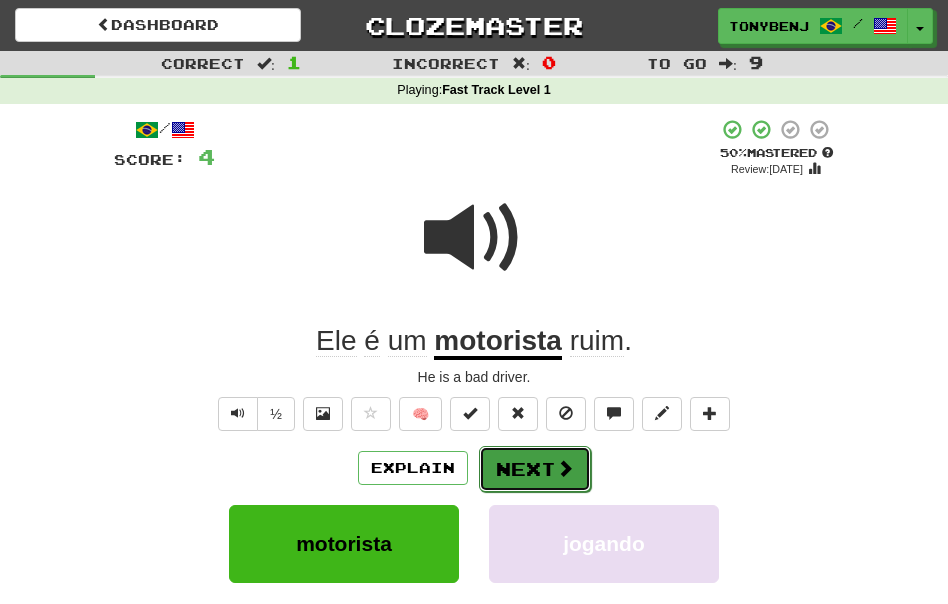 click on "Next" at bounding box center [535, 469] 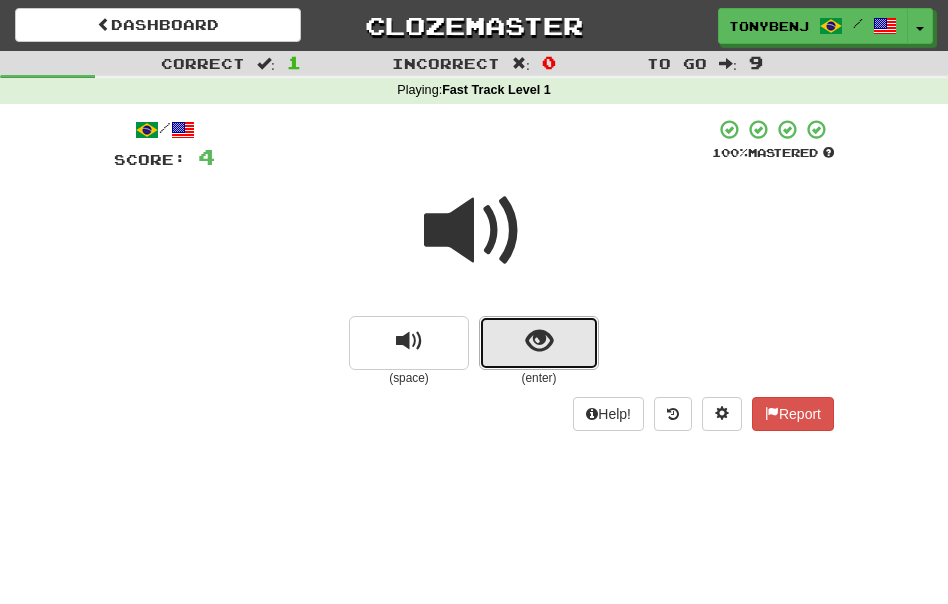 click at bounding box center (539, 341) 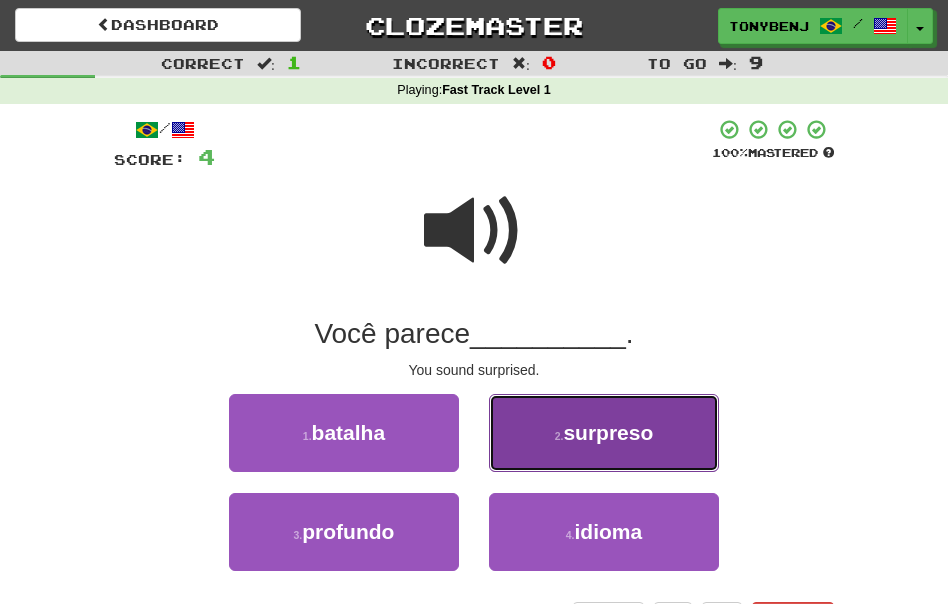 click on "2 .  [GEOGRAPHIC_DATA]" at bounding box center (604, 433) 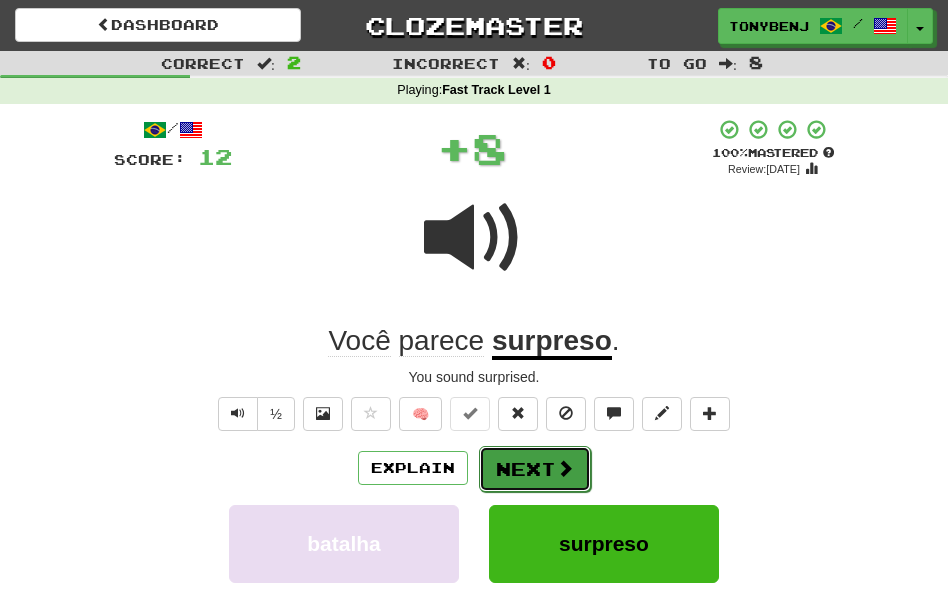 click on "Next" at bounding box center (535, 469) 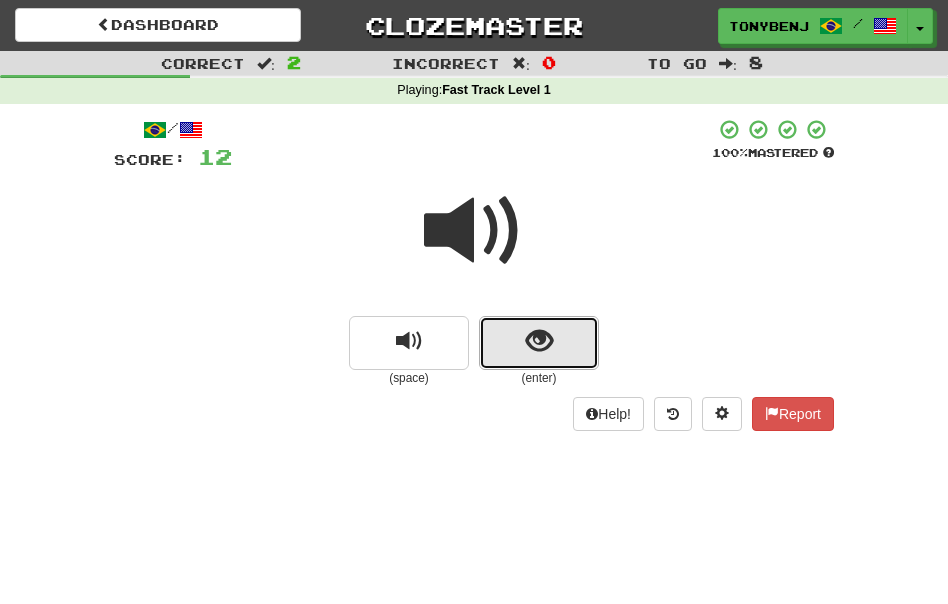 click at bounding box center [539, 341] 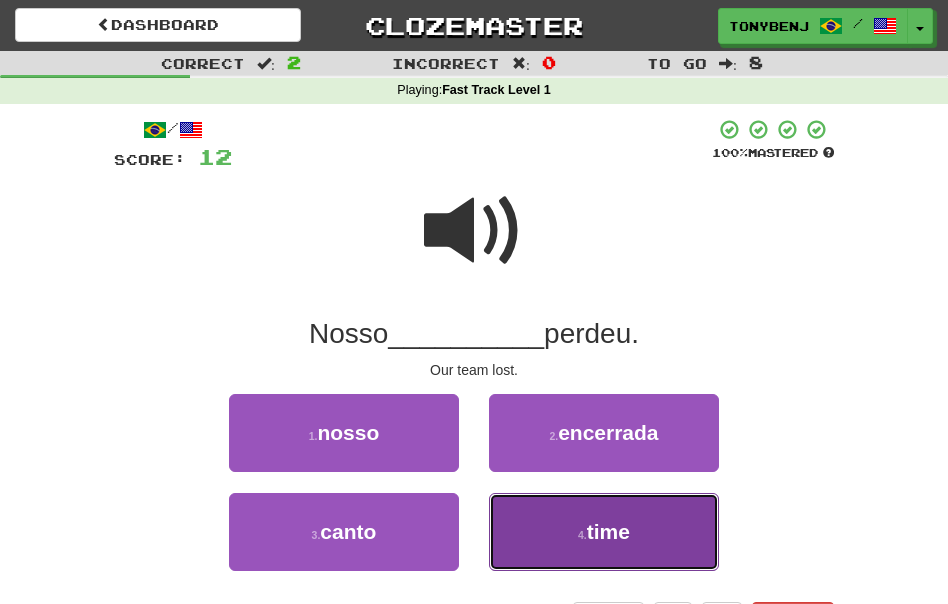click on "time" at bounding box center [608, 531] 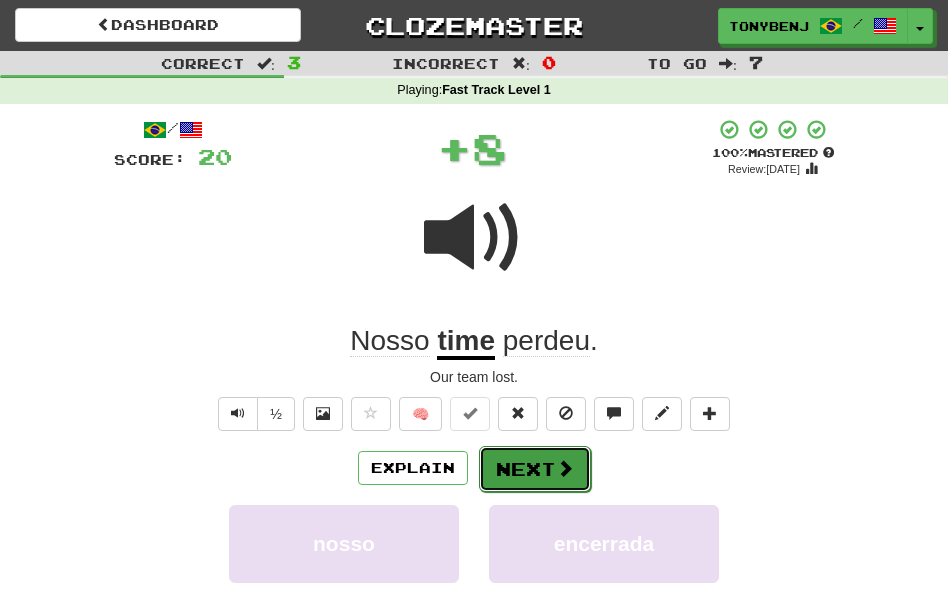 click on "Next" at bounding box center (535, 469) 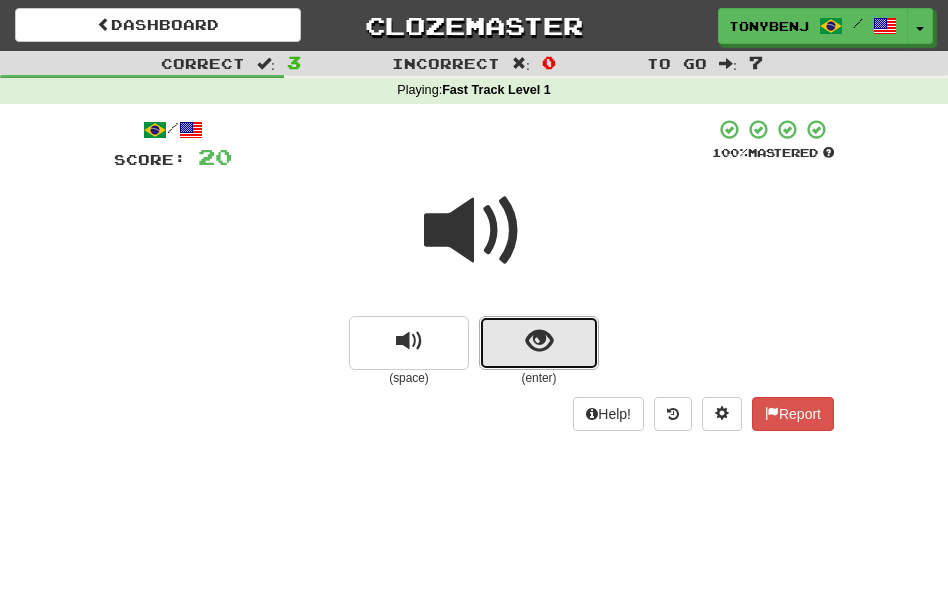 click at bounding box center (539, 341) 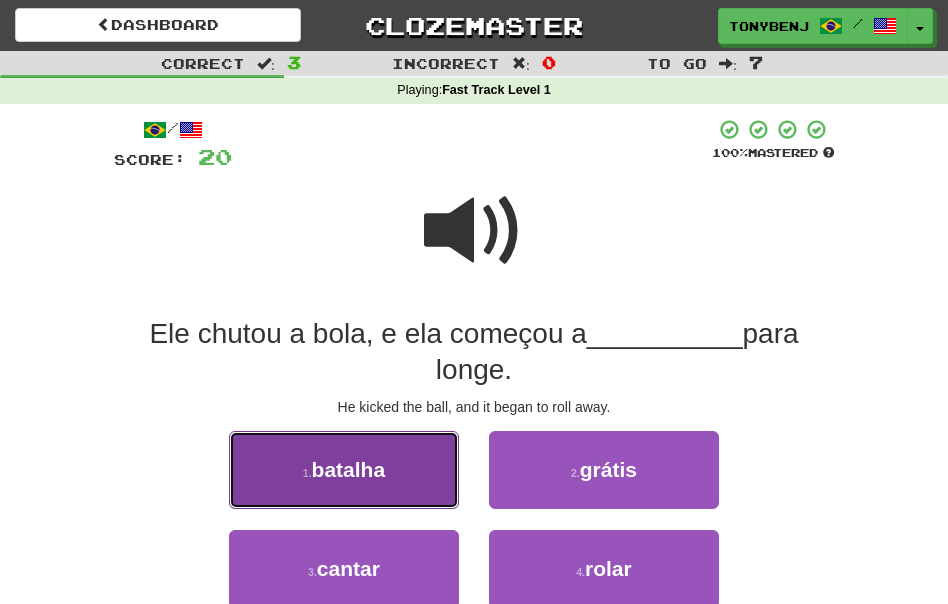 click on "1 .  batalha" at bounding box center (344, 470) 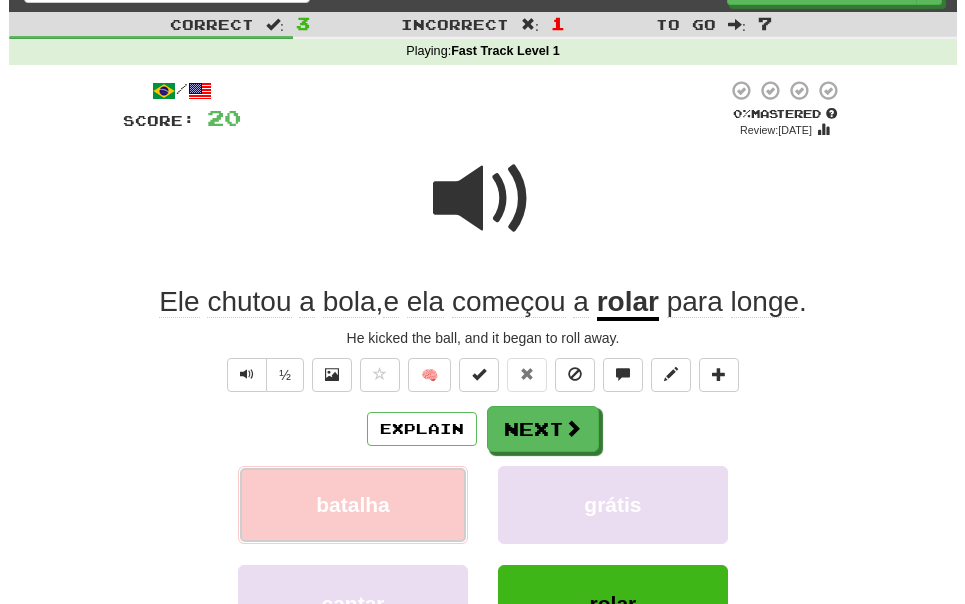 scroll, scrollTop: 0, scrollLeft: 0, axis: both 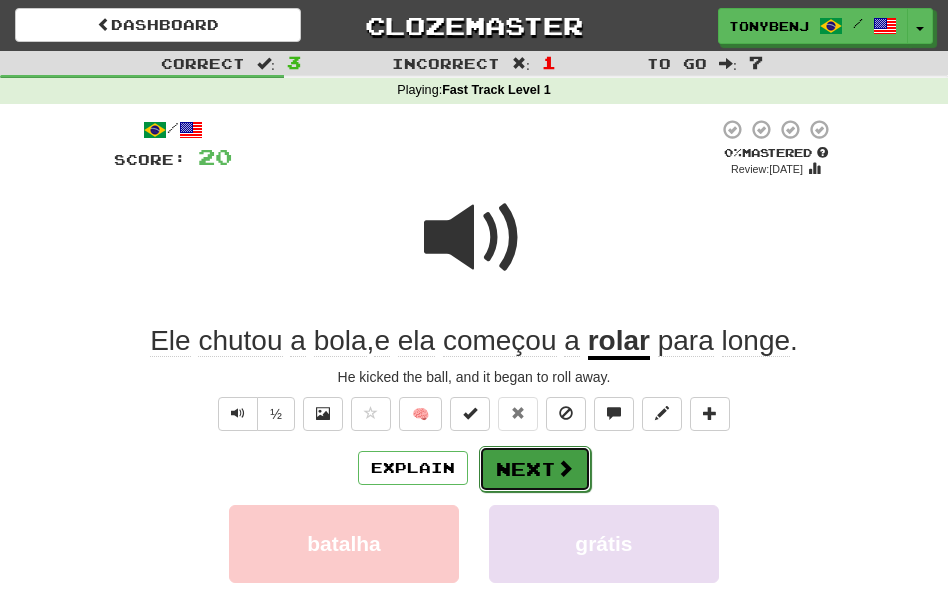 click on "Next" at bounding box center [535, 469] 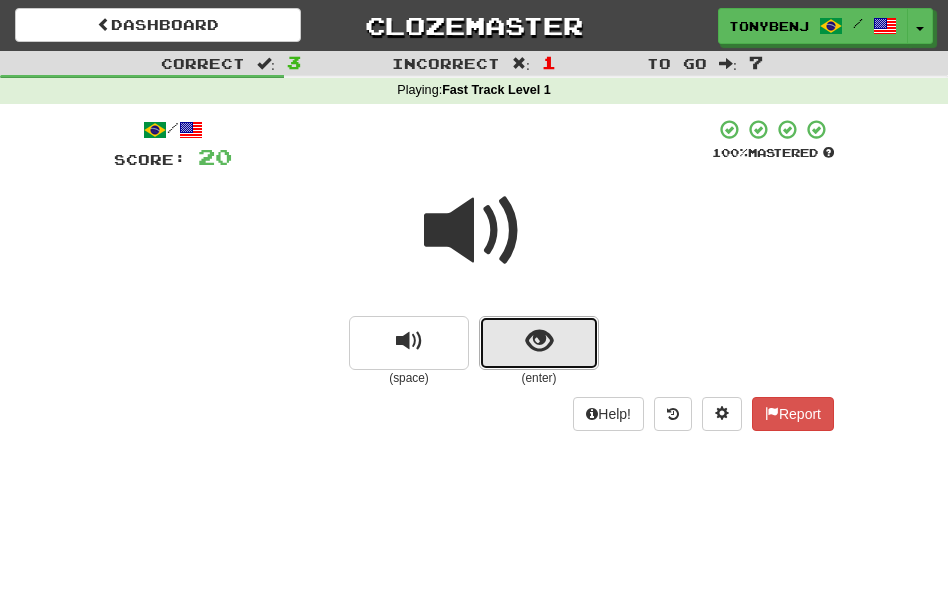 click at bounding box center [539, 343] 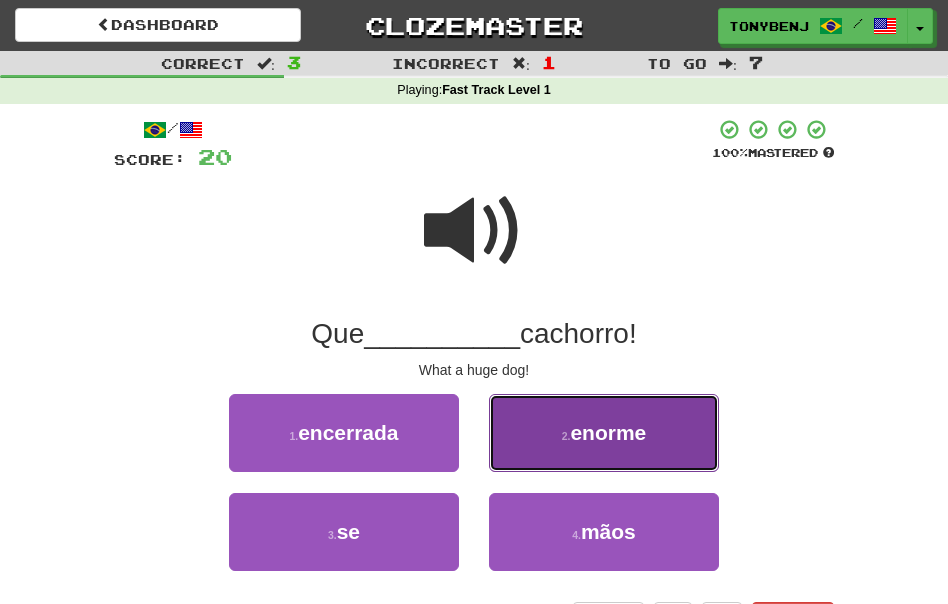 click on "2 .  enorme" at bounding box center [604, 433] 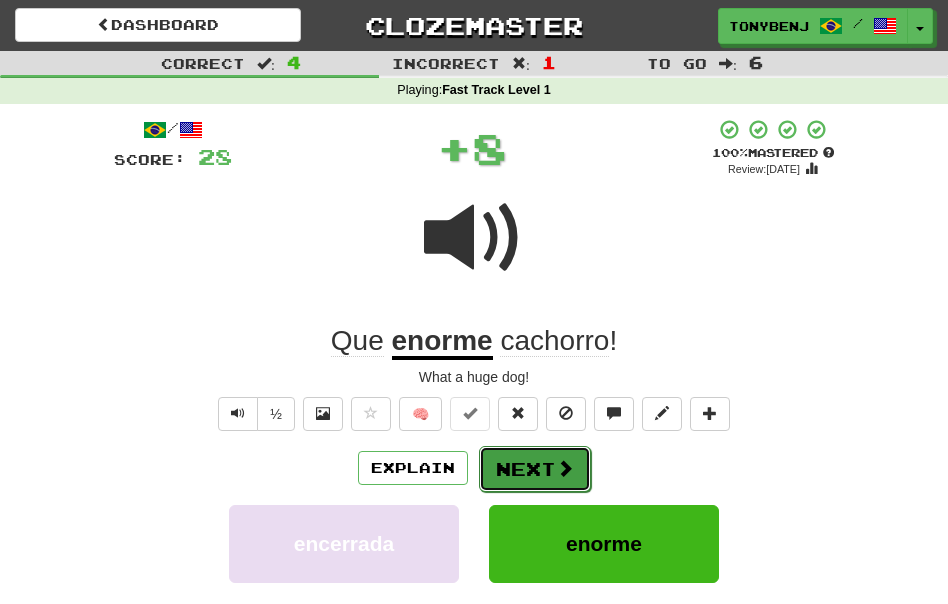 click on "Next" at bounding box center [535, 469] 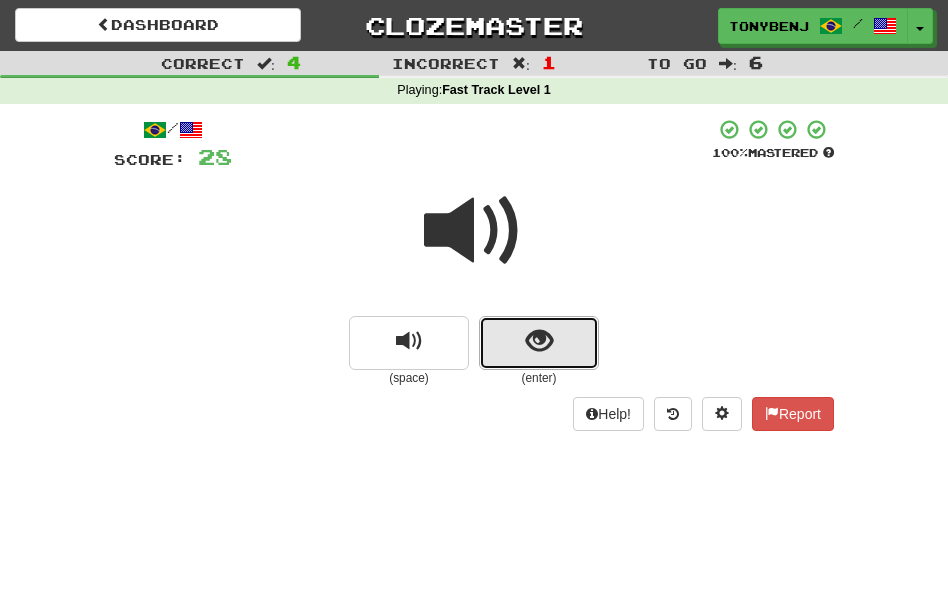 click at bounding box center [539, 343] 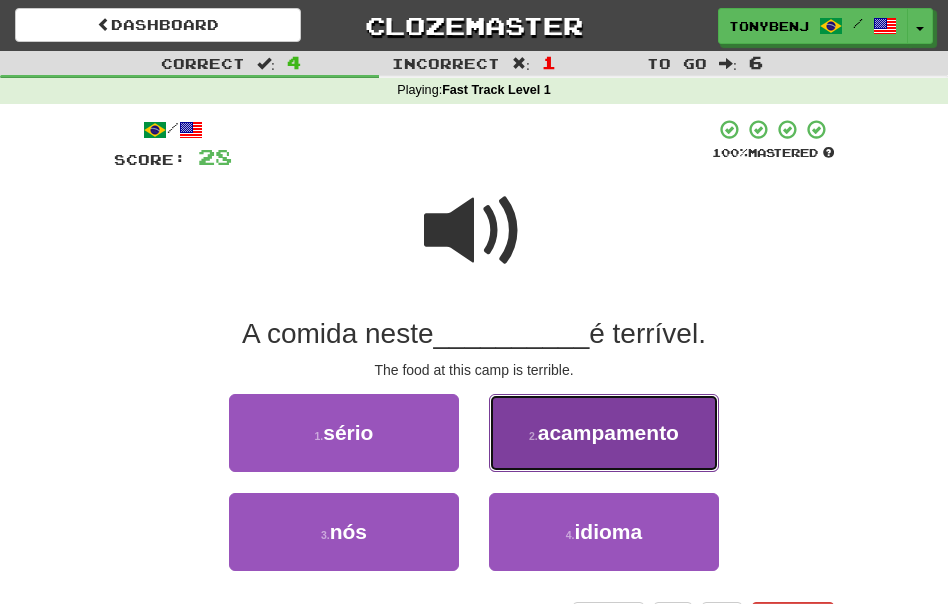 click on "2 .  acampamento" at bounding box center [604, 433] 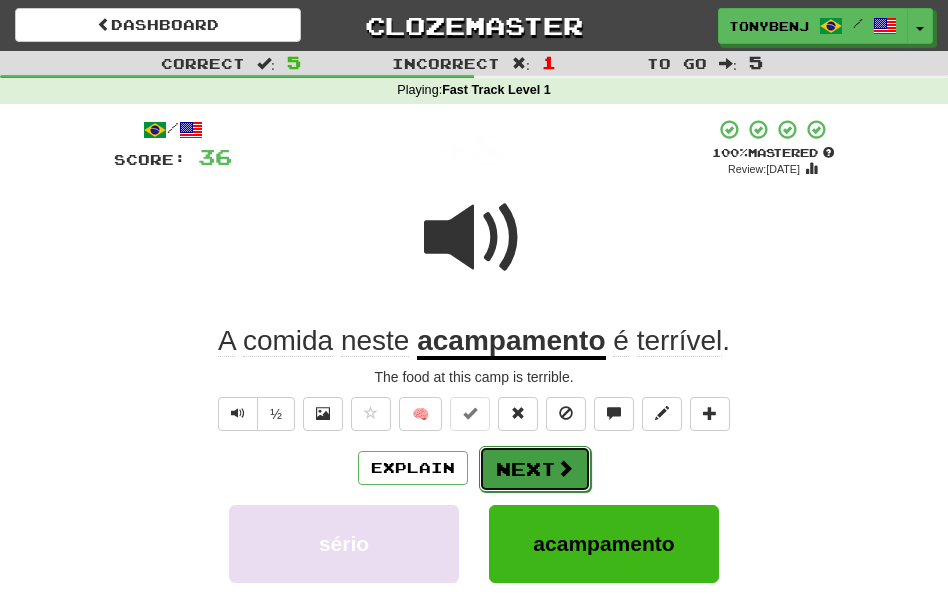 click on "Next" at bounding box center [535, 469] 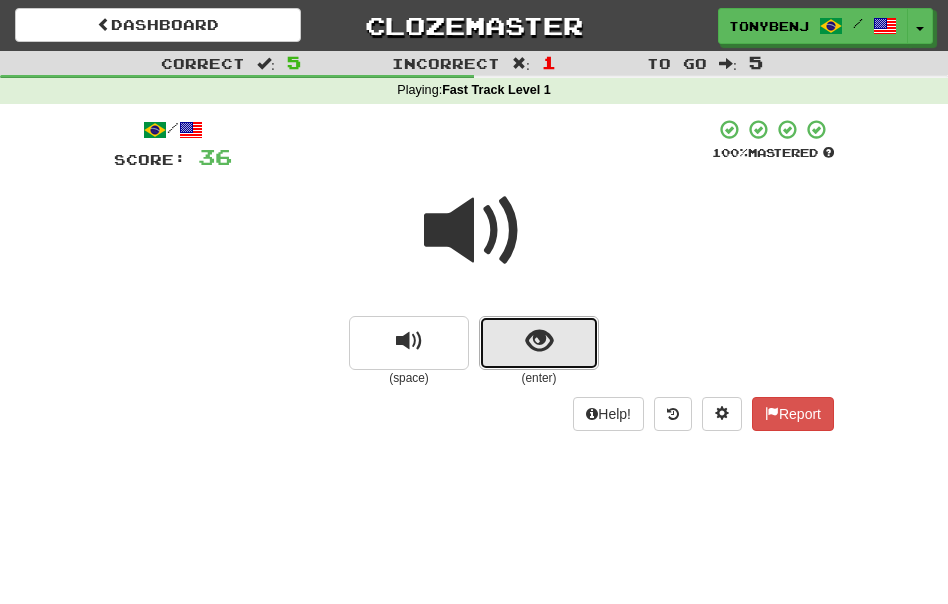click at bounding box center (539, 341) 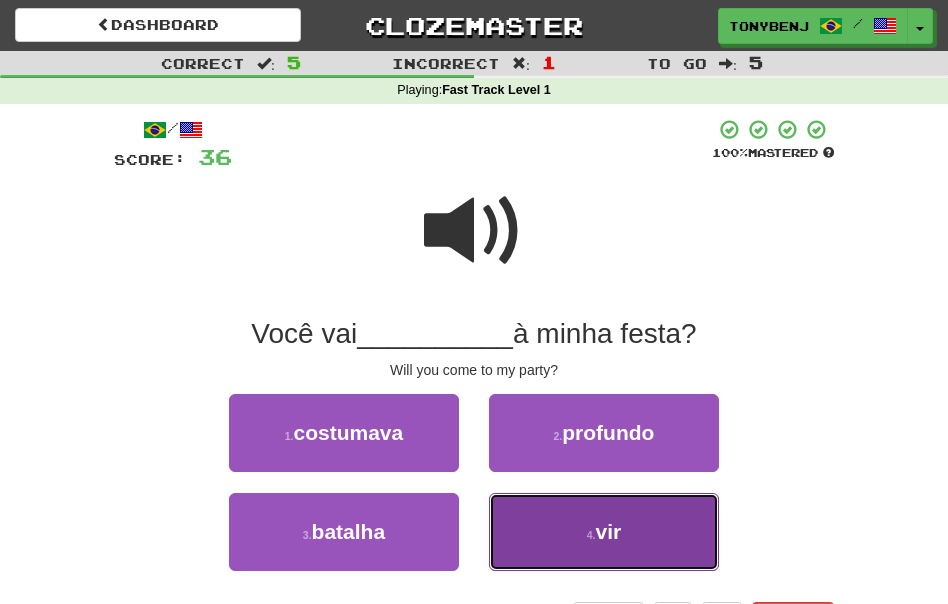 click on "4 .  vir" at bounding box center [604, 532] 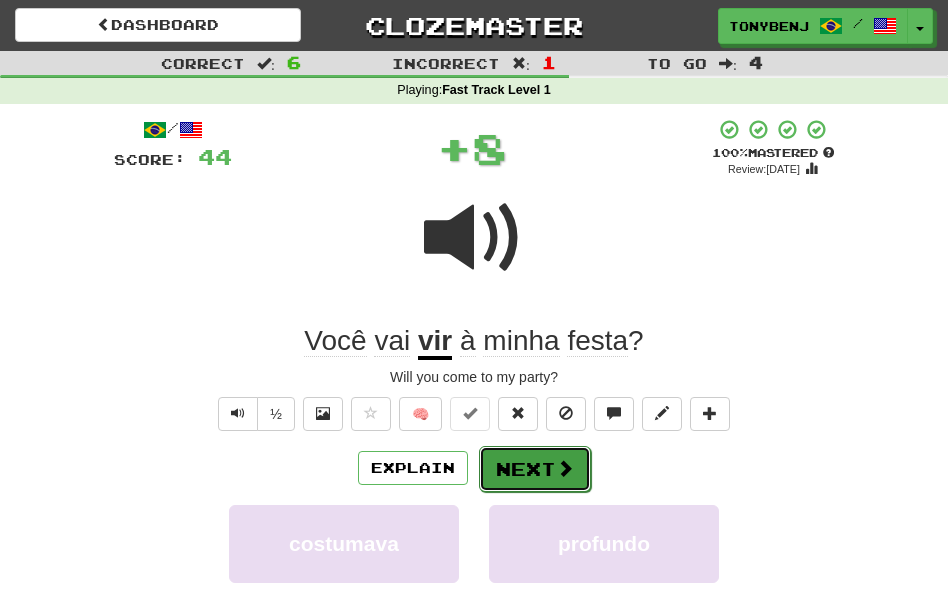 click on "Next" at bounding box center (535, 469) 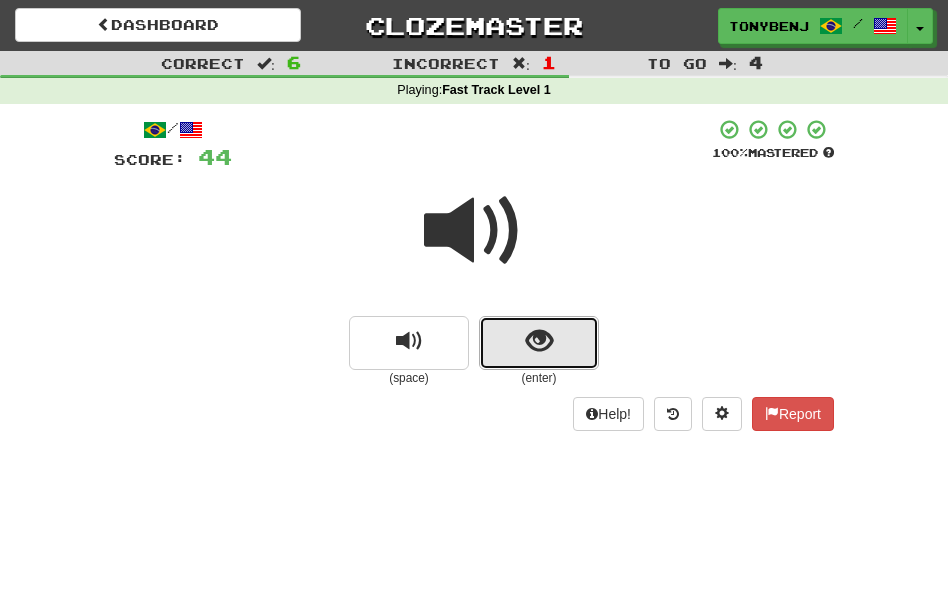 click at bounding box center [539, 343] 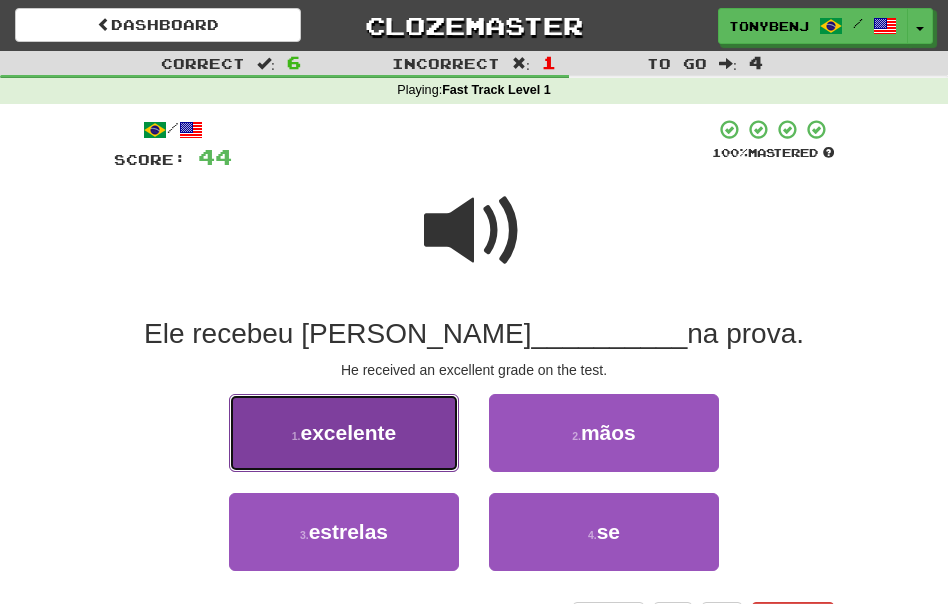 click on "1 .  excelente" at bounding box center [344, 433] 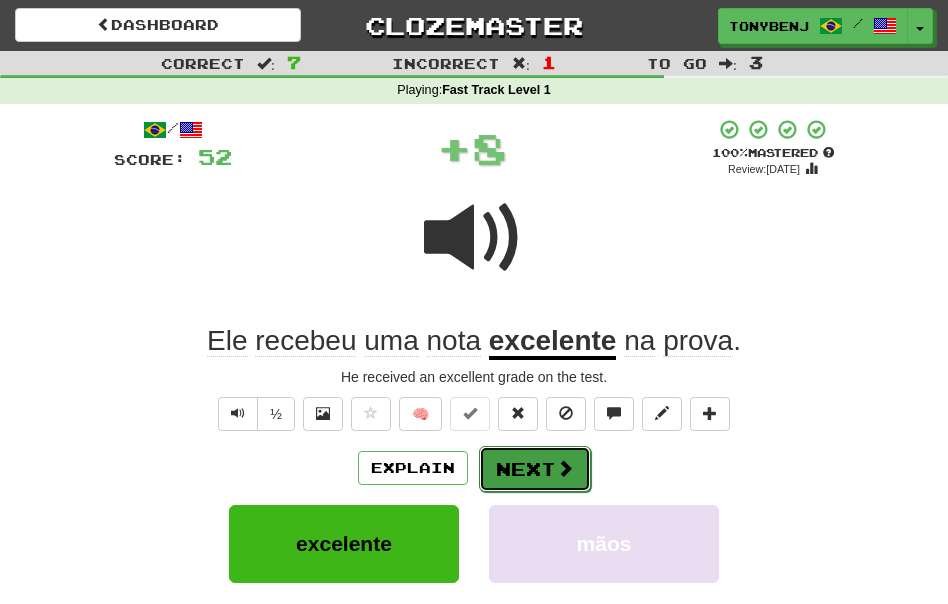 click on "Next" at bounding box center [535, 469] 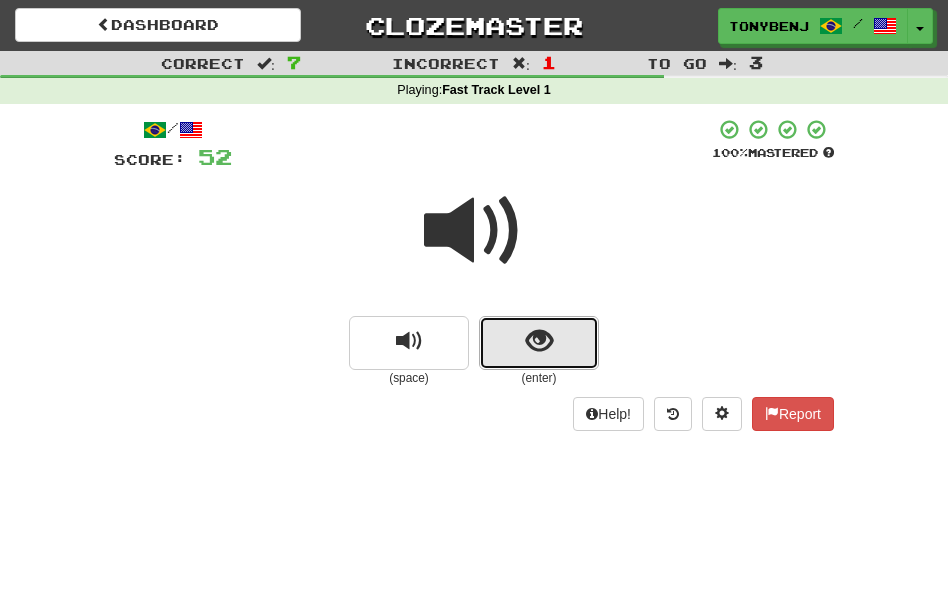 click at bounding box center [539, 343] 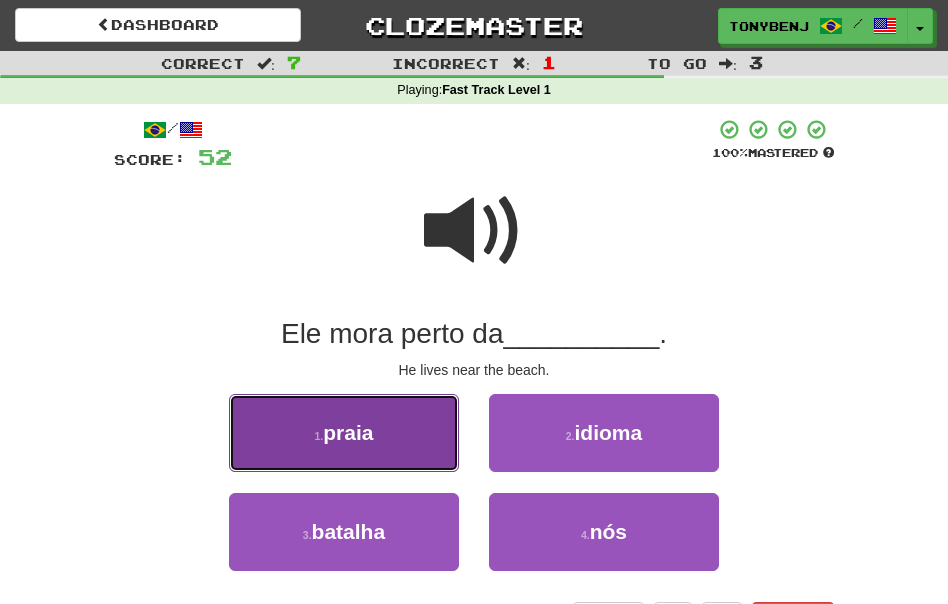click on "1 .  [GEOGRAPHIC_DATA]" at bounding box center (344, 433) 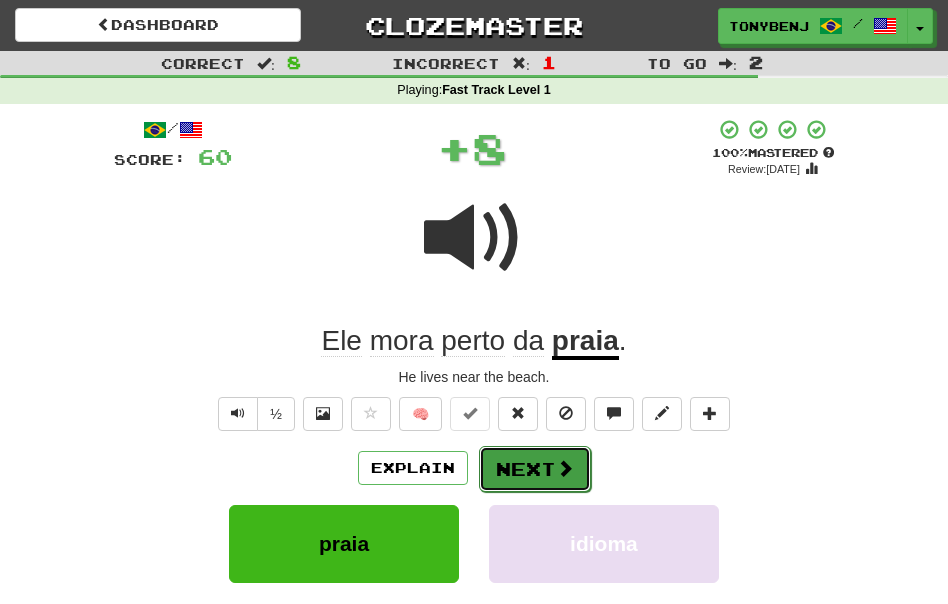 click on "Next" at bounding box center (535, 469) 